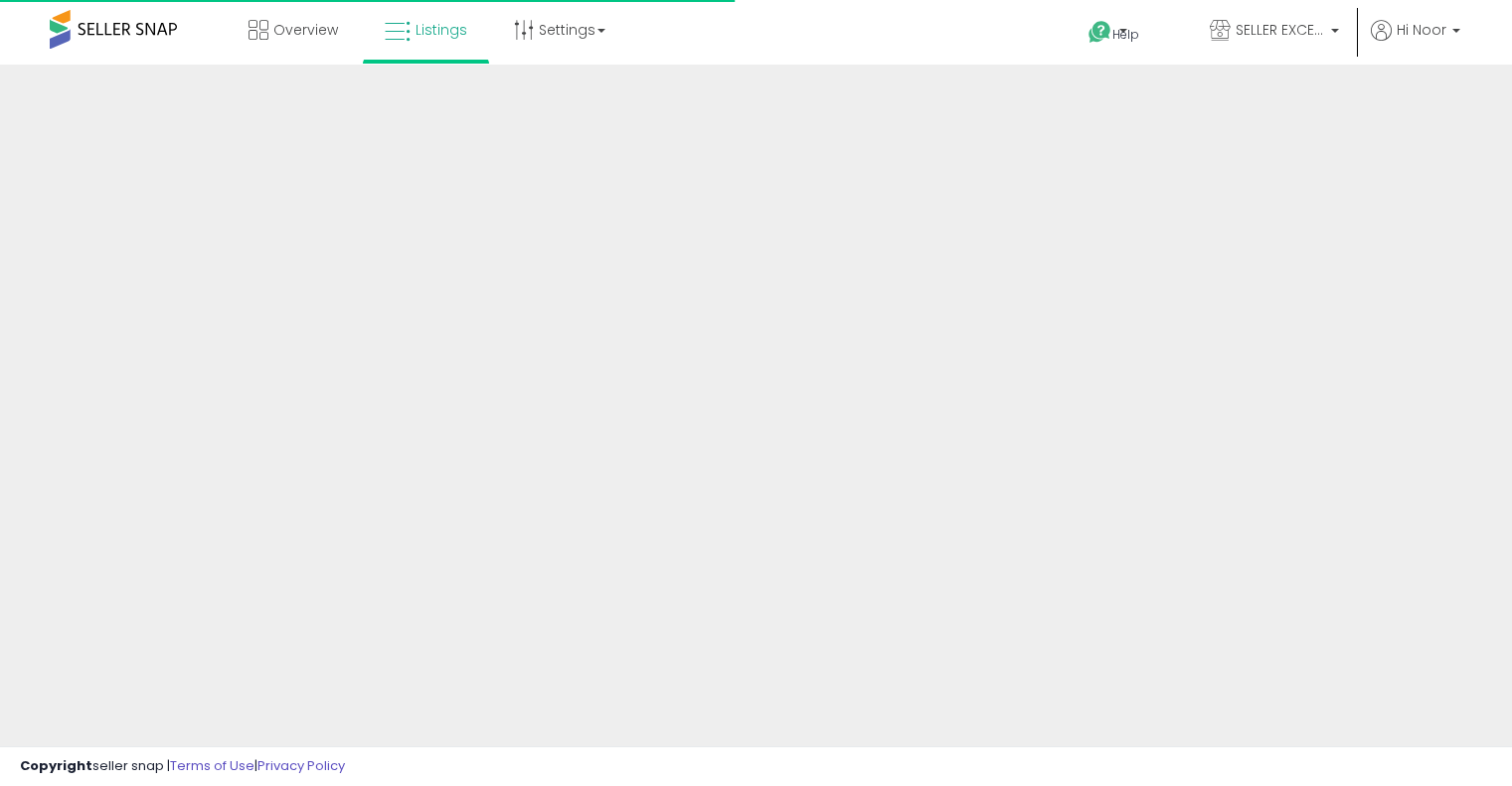 scroll, scrollTop: 0, scrollLeft: 0, axis: both 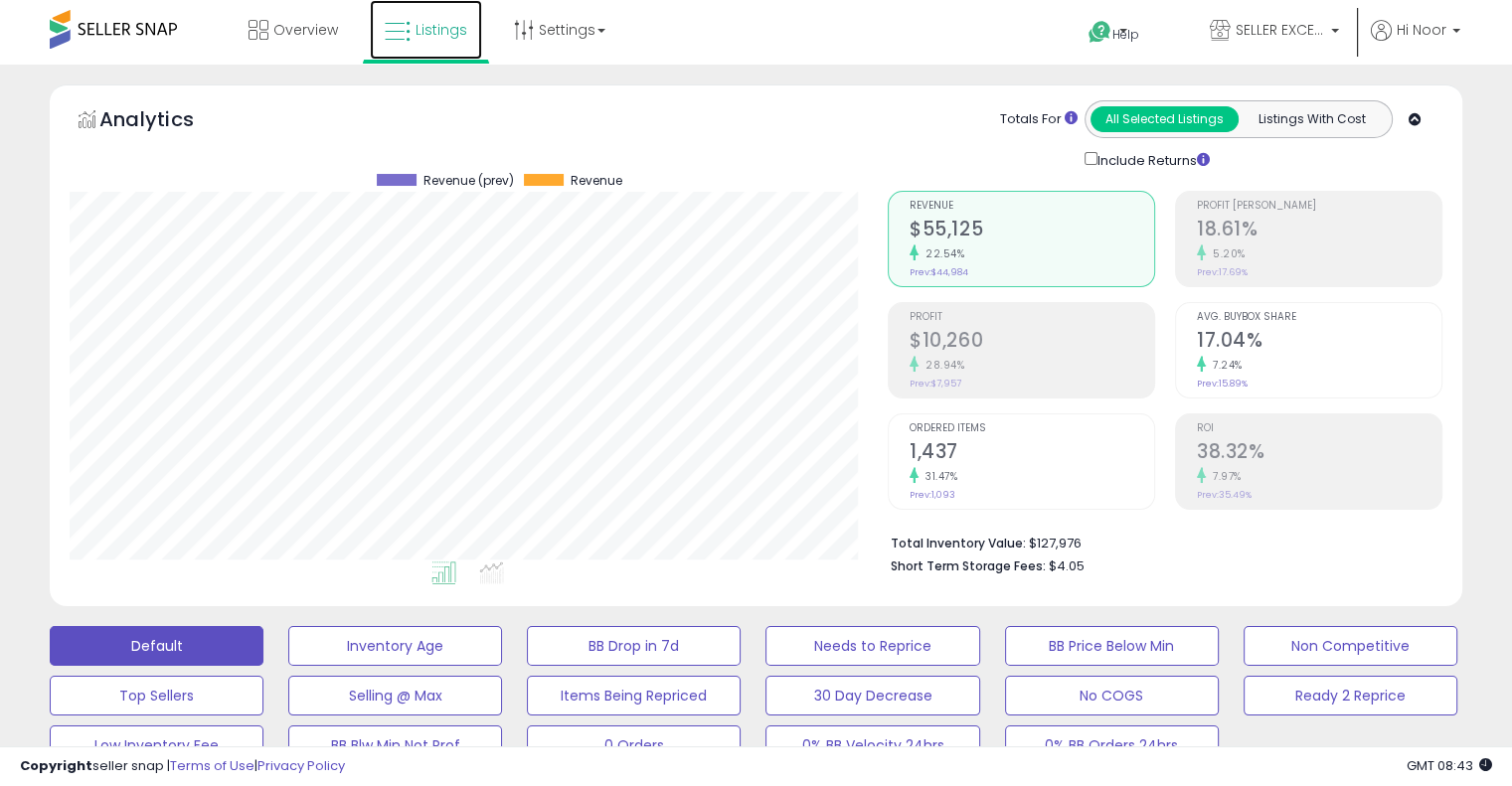 click on "Listings" at bounding box center [441, 30] 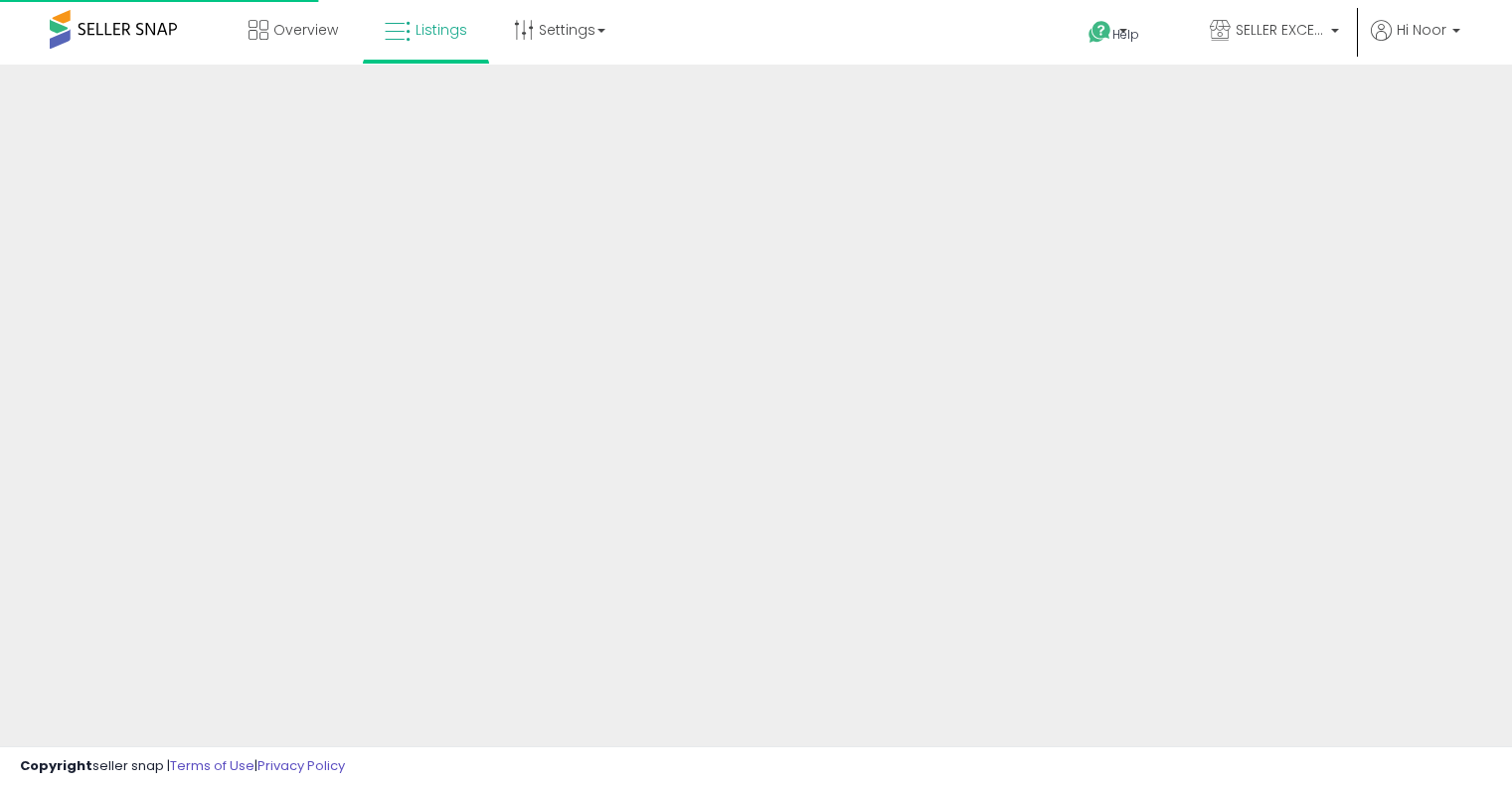 scroll, scrollTop: 0, scrollLeft: 0, axis: both 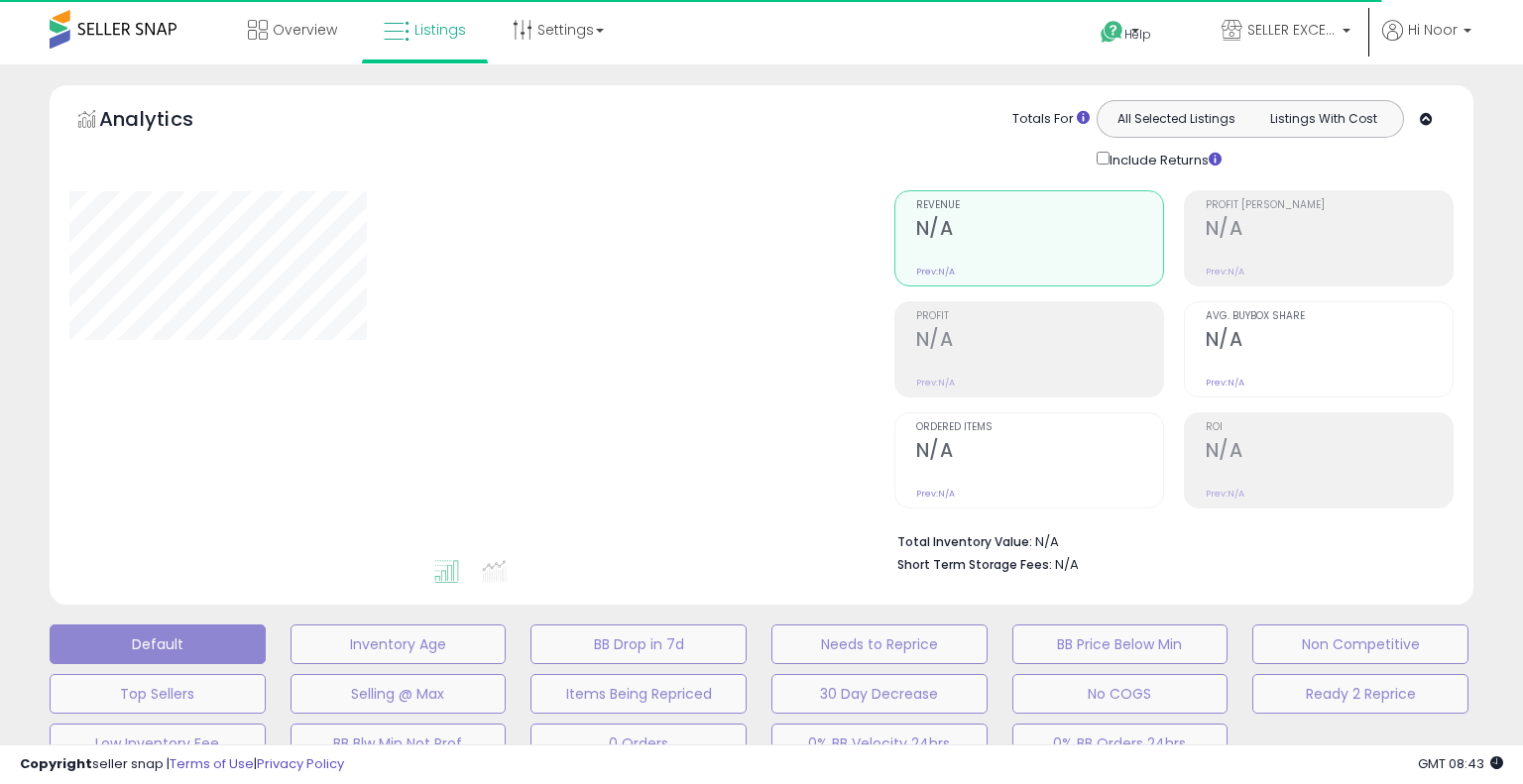 click on "Analytics
Totals For
All Selected Listings
Listings With Cost
Include Returns" at bounding box center [762, 349] 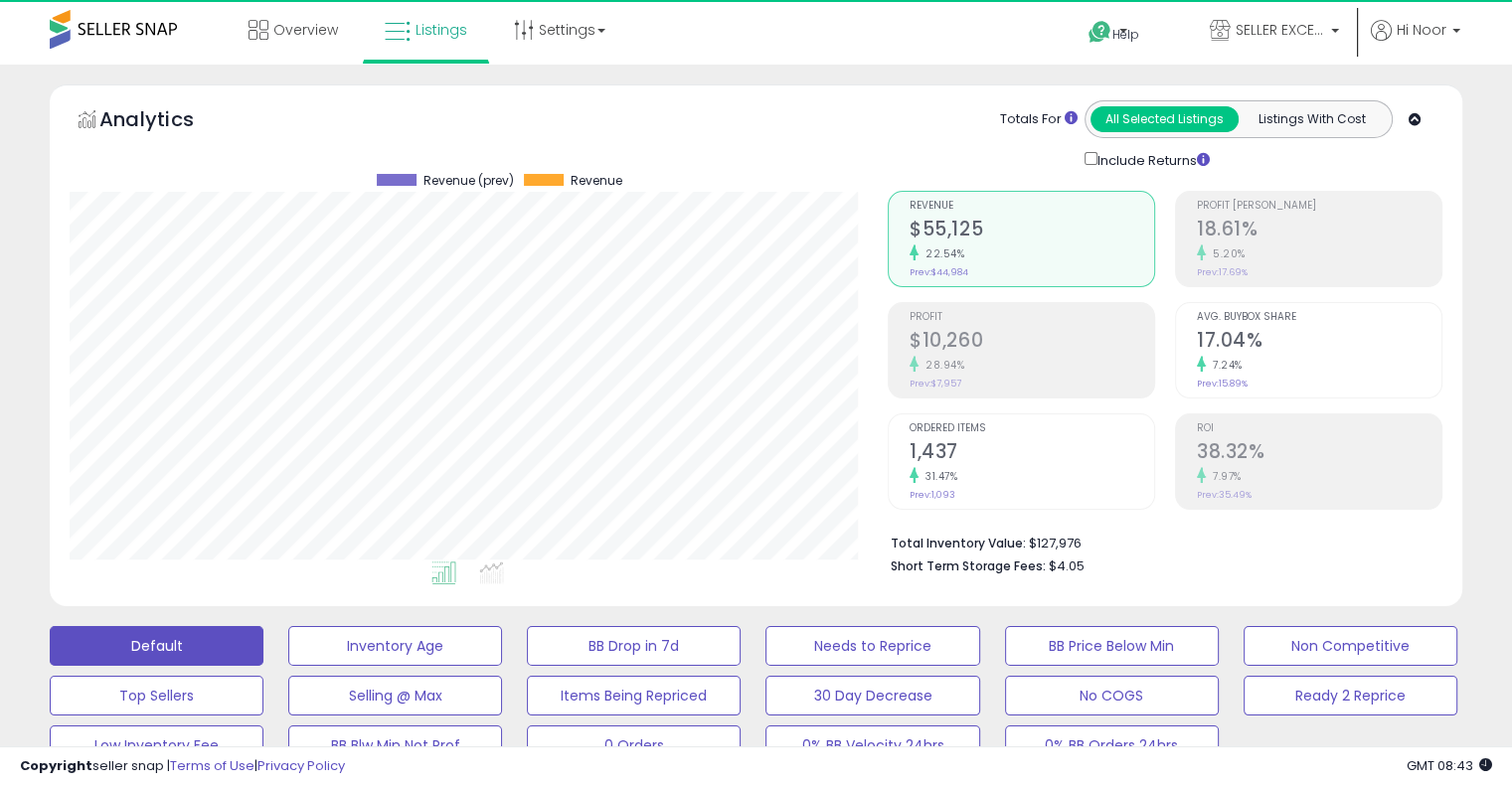 scroll, scrollTop: 906, scrollLeft: 0, axis: vertical 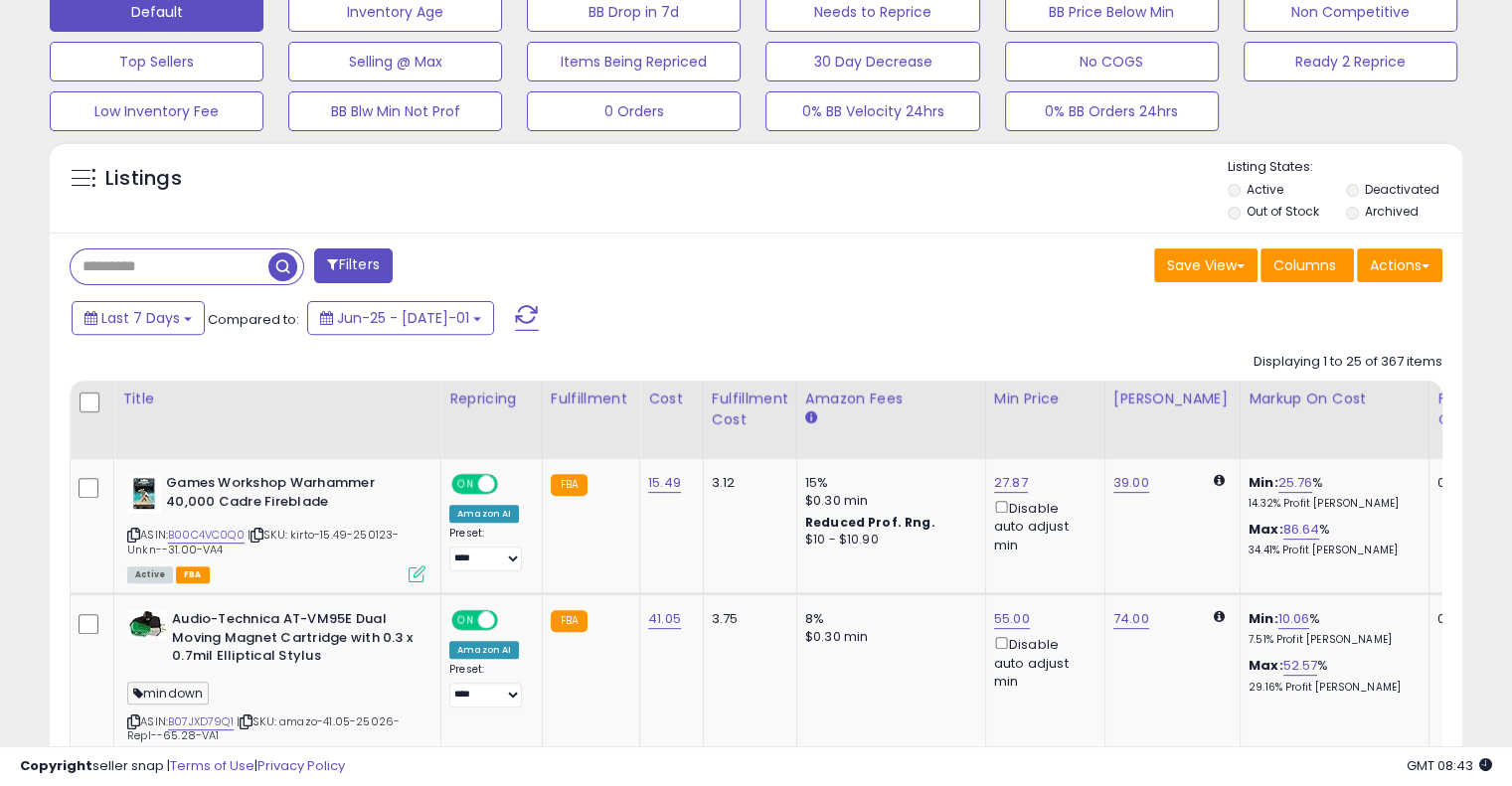 click at bounding box center (169, 266) 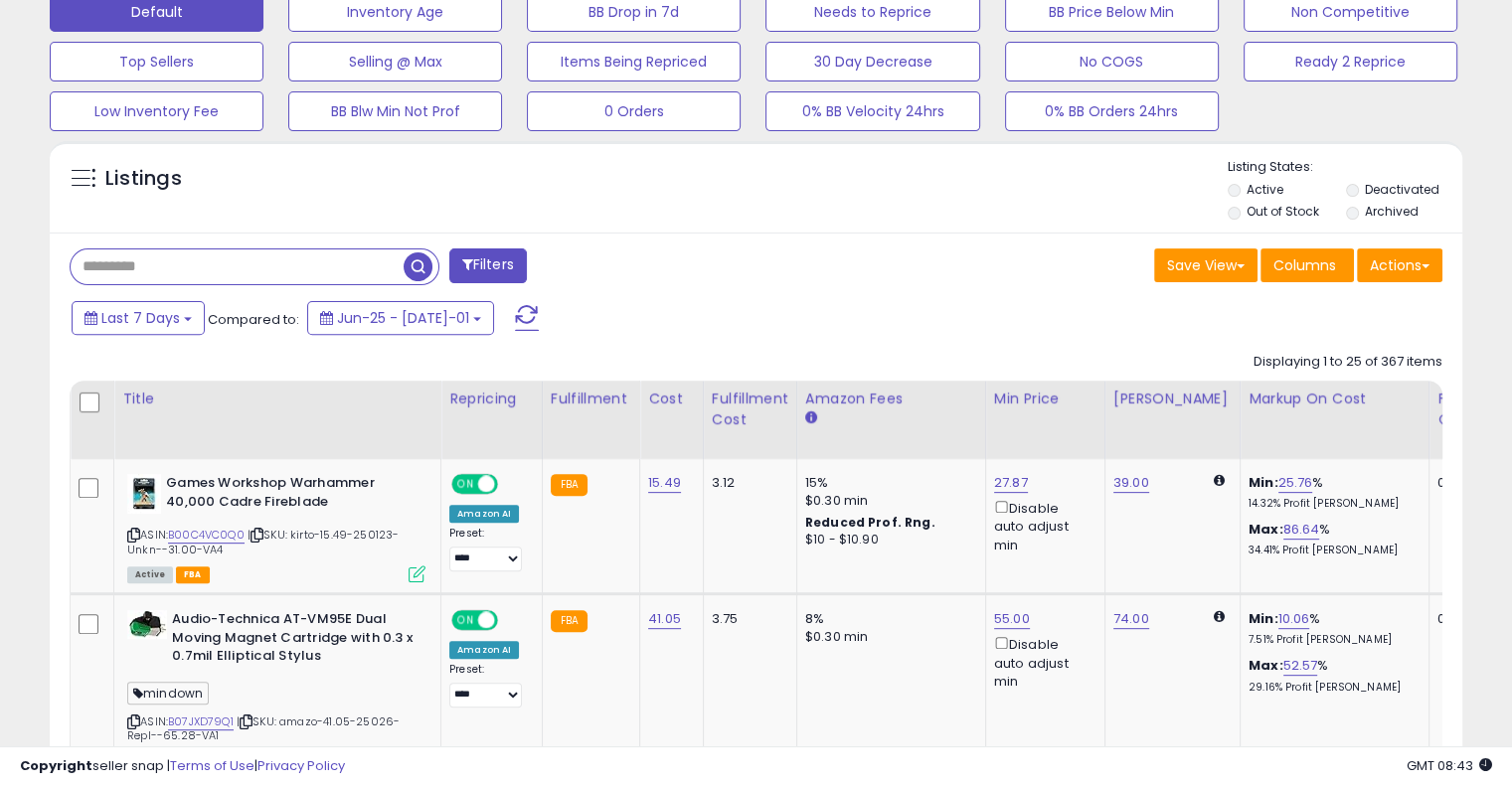 paste on "**********" 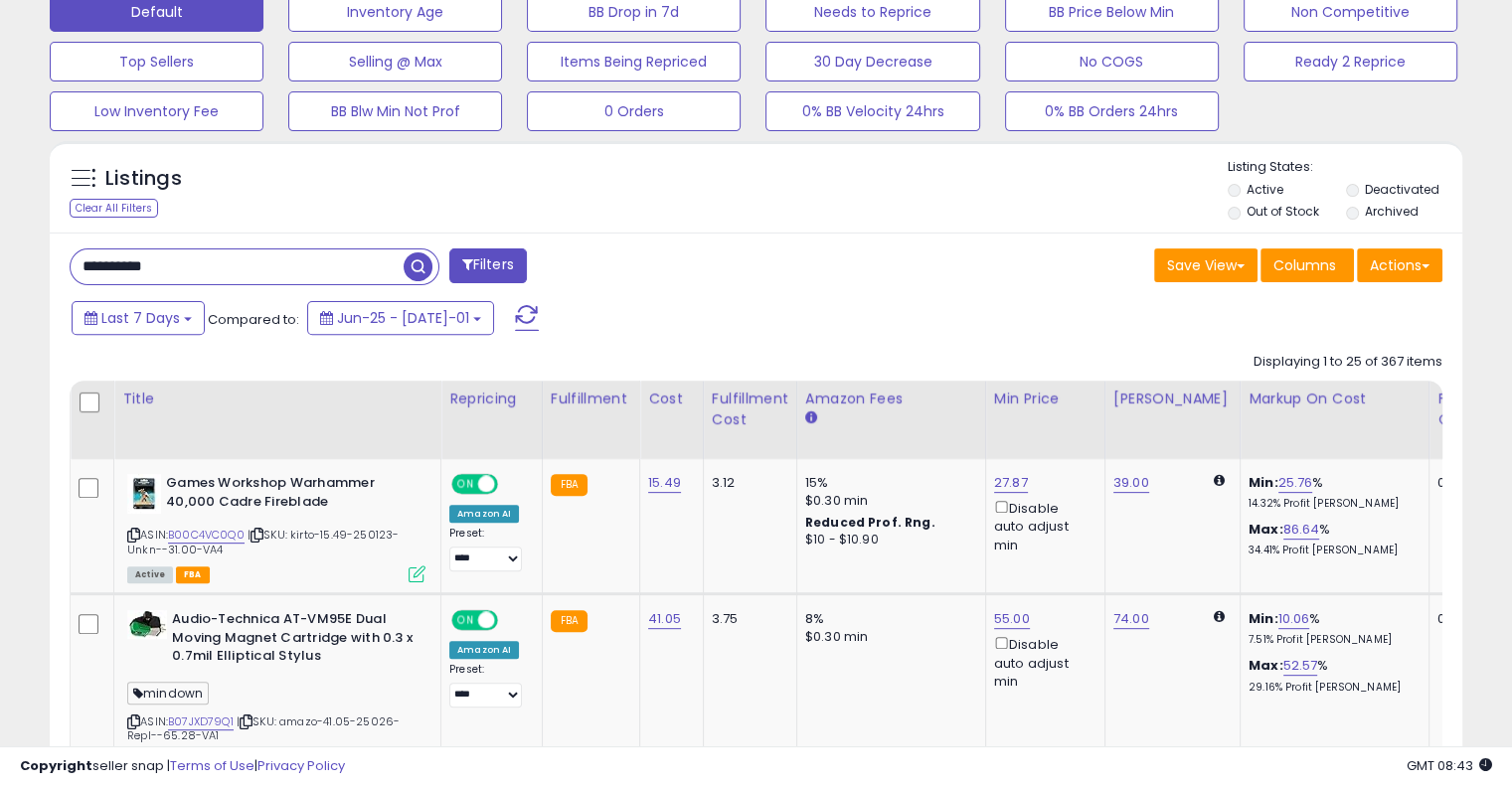 type on "**********" 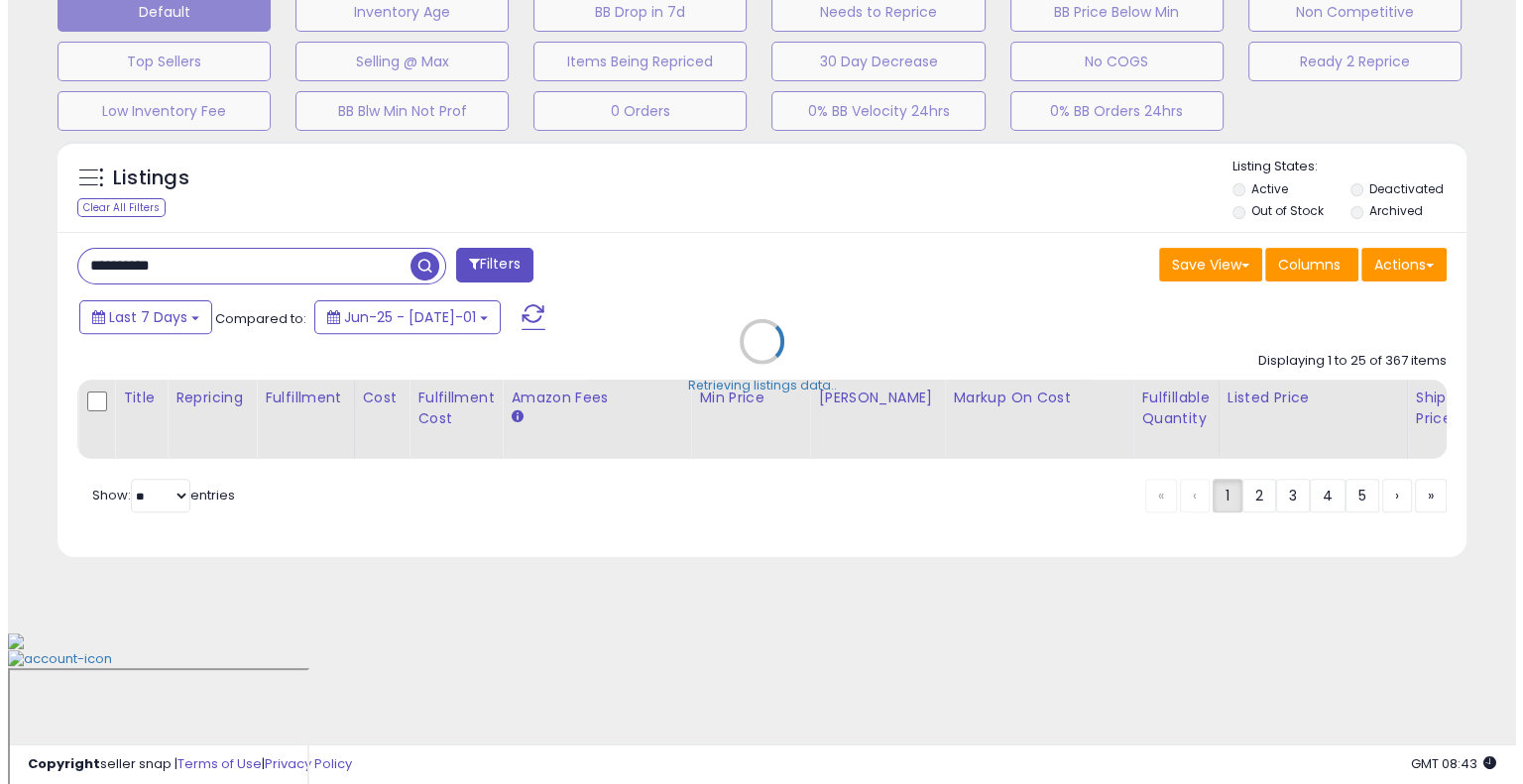 scroll, scrollTop: 493, scrollLeft: 0, axis: vertical 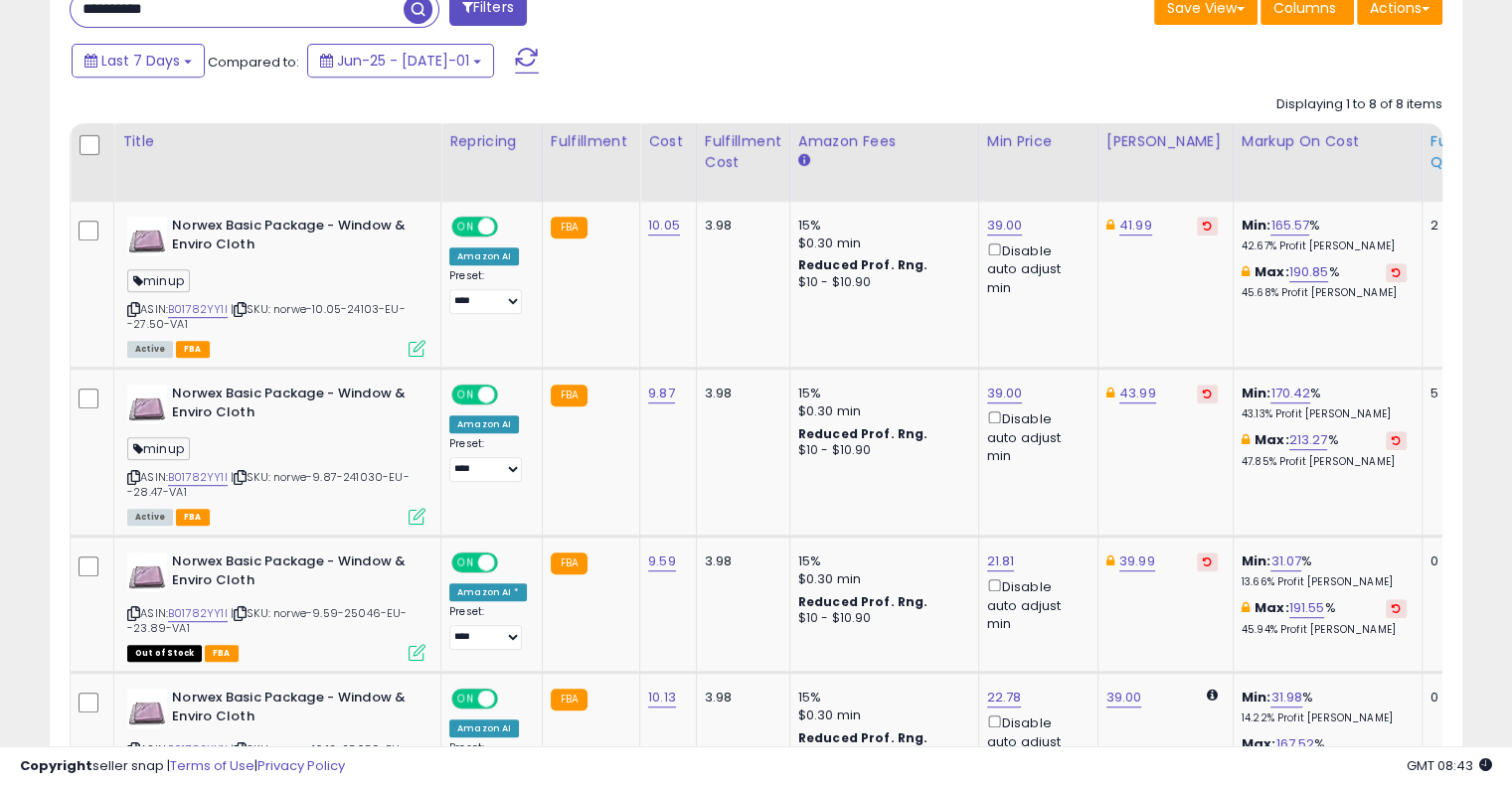 click on "Fulfillable Quantity" at bounding box center [1464, 152] 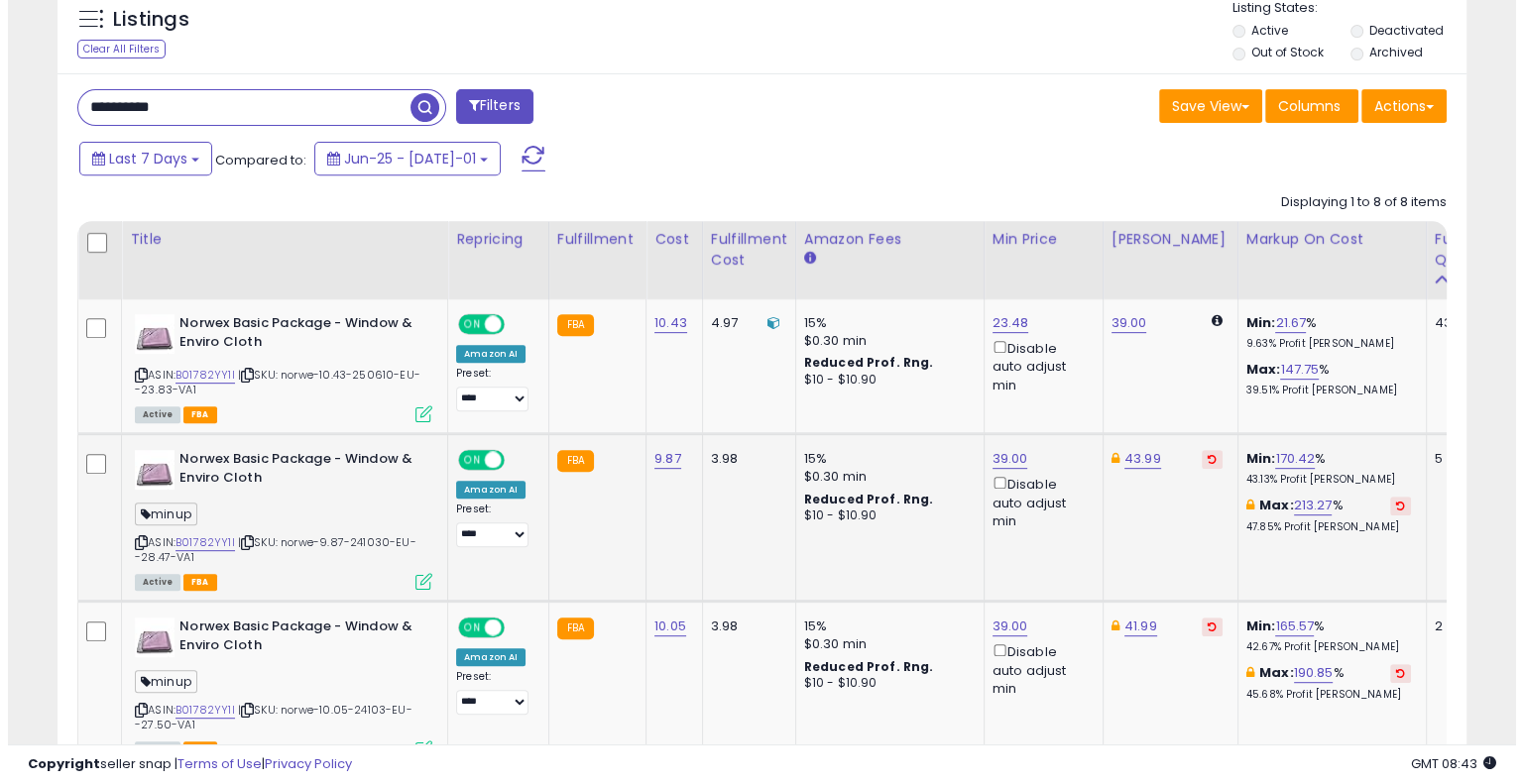 scroll, scrollTop: 790, scrollLeft: 0, axis: vertical 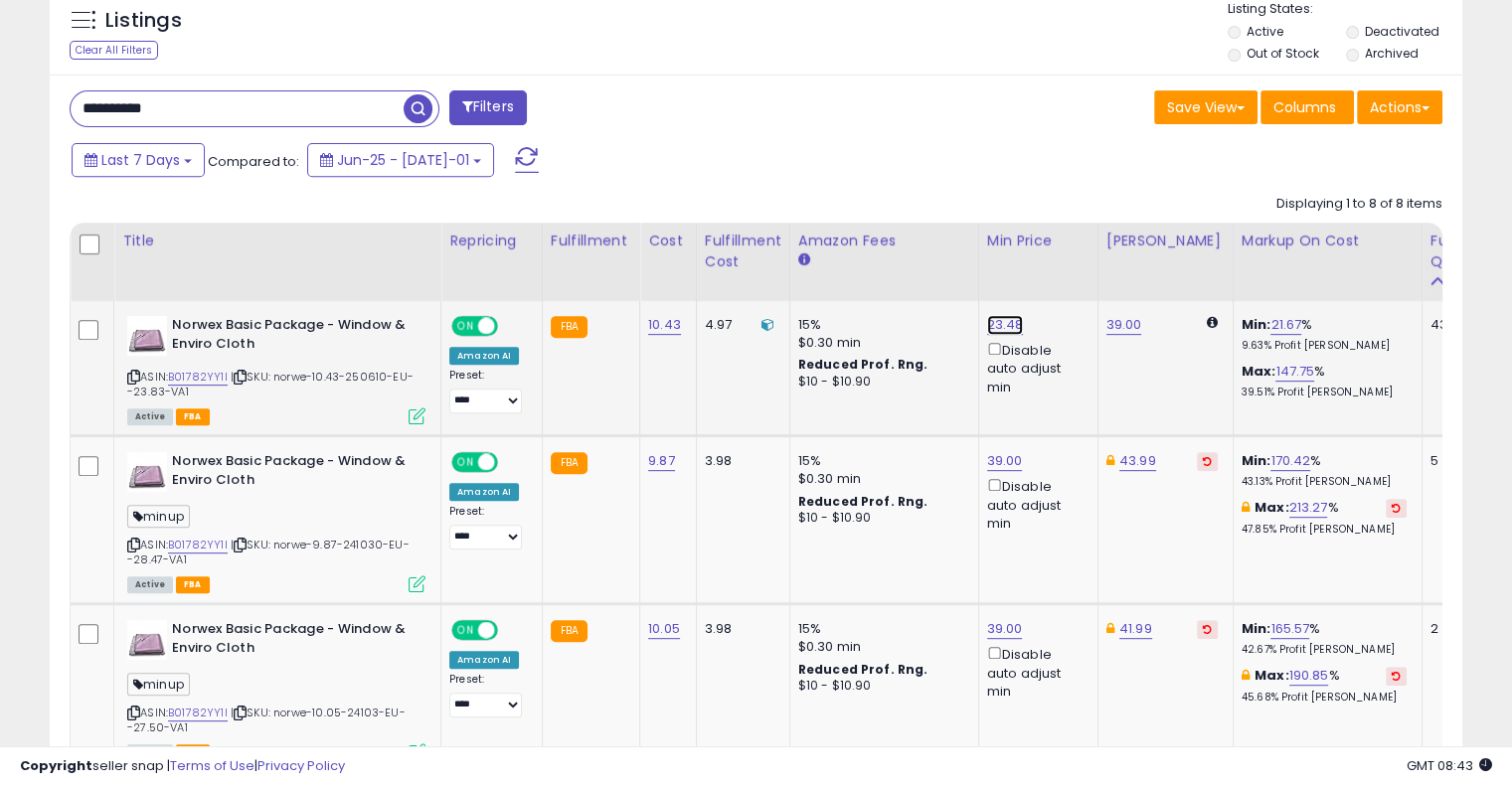 click on "23.48" at bounding box center (1005, 325) 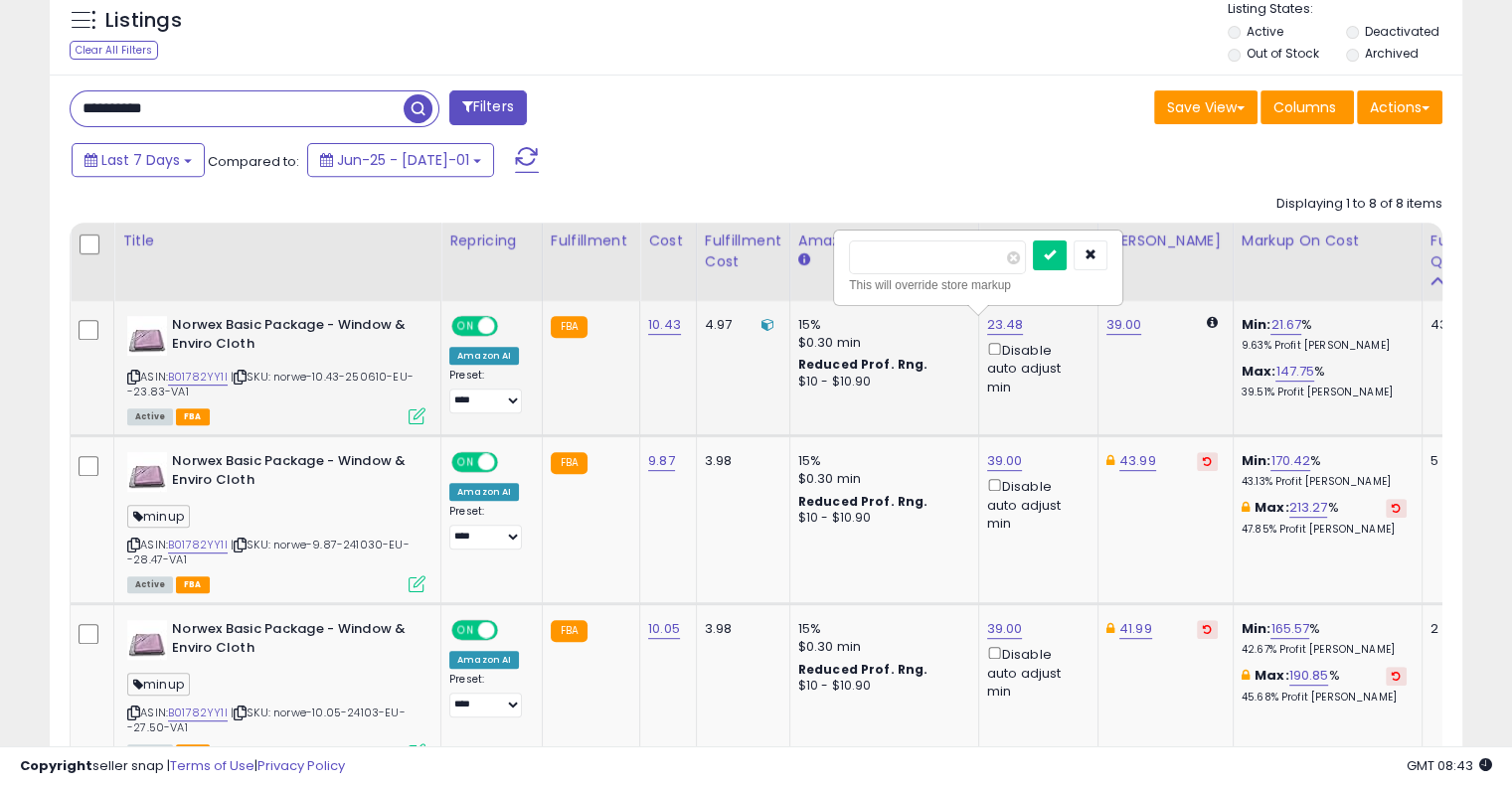 click on "*****" at bounding box center [937, 257] 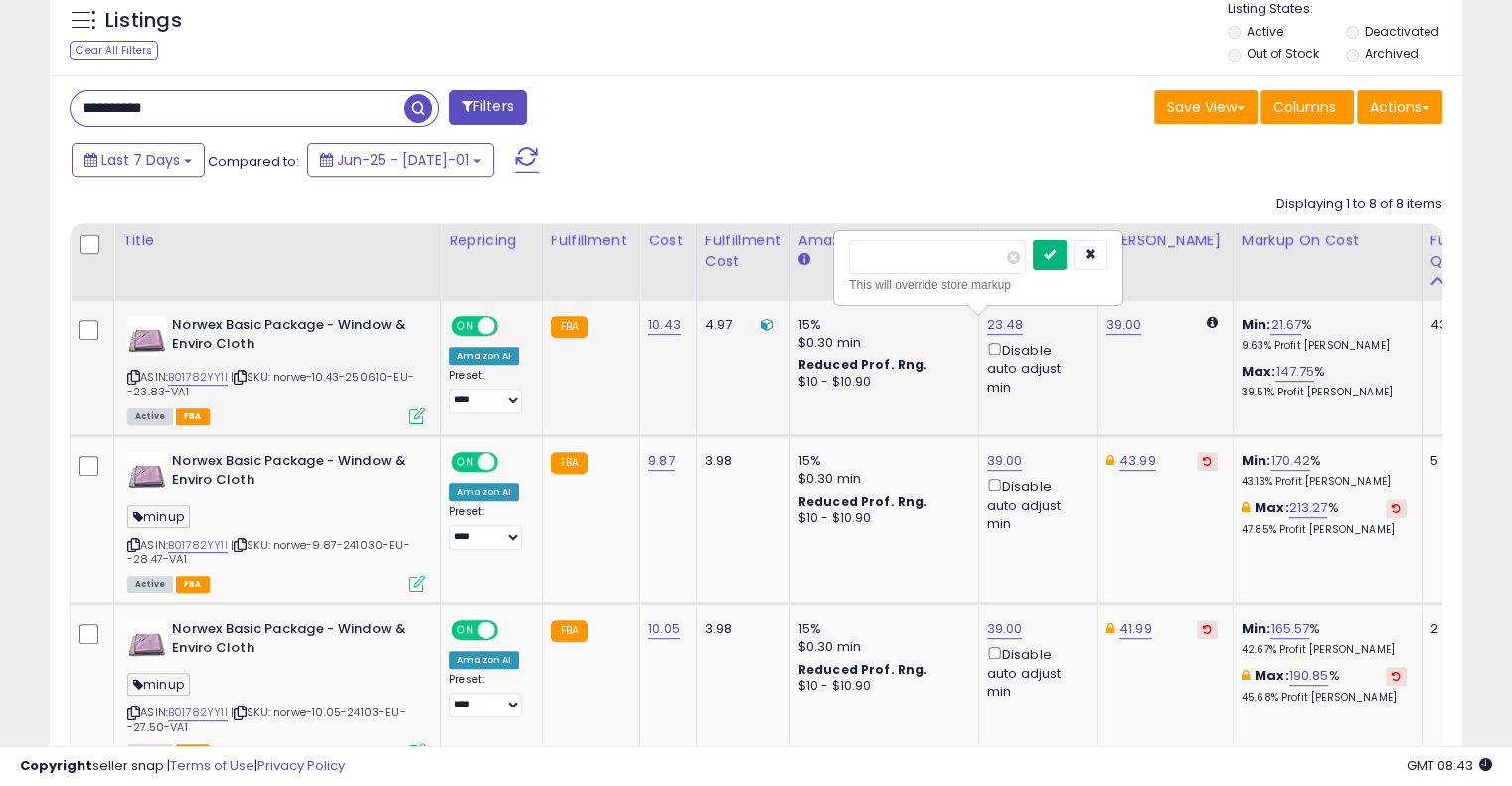 type on "**" 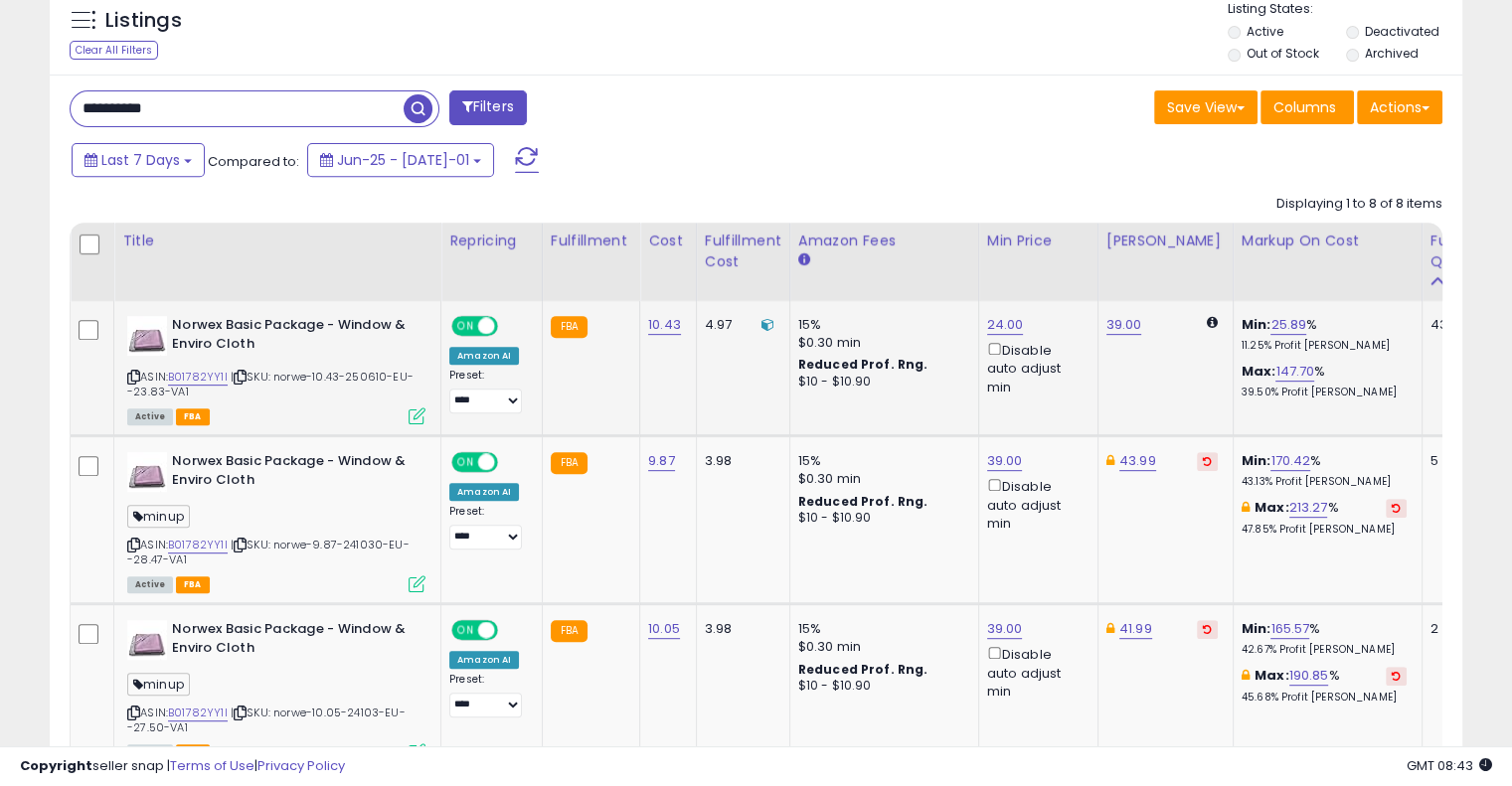 click on "ASIN:  B01782YY1I    |   SKU: norwe-10.43-250610-EU--23.83-VA1 Active FBA" at bounding box center (276, 369) 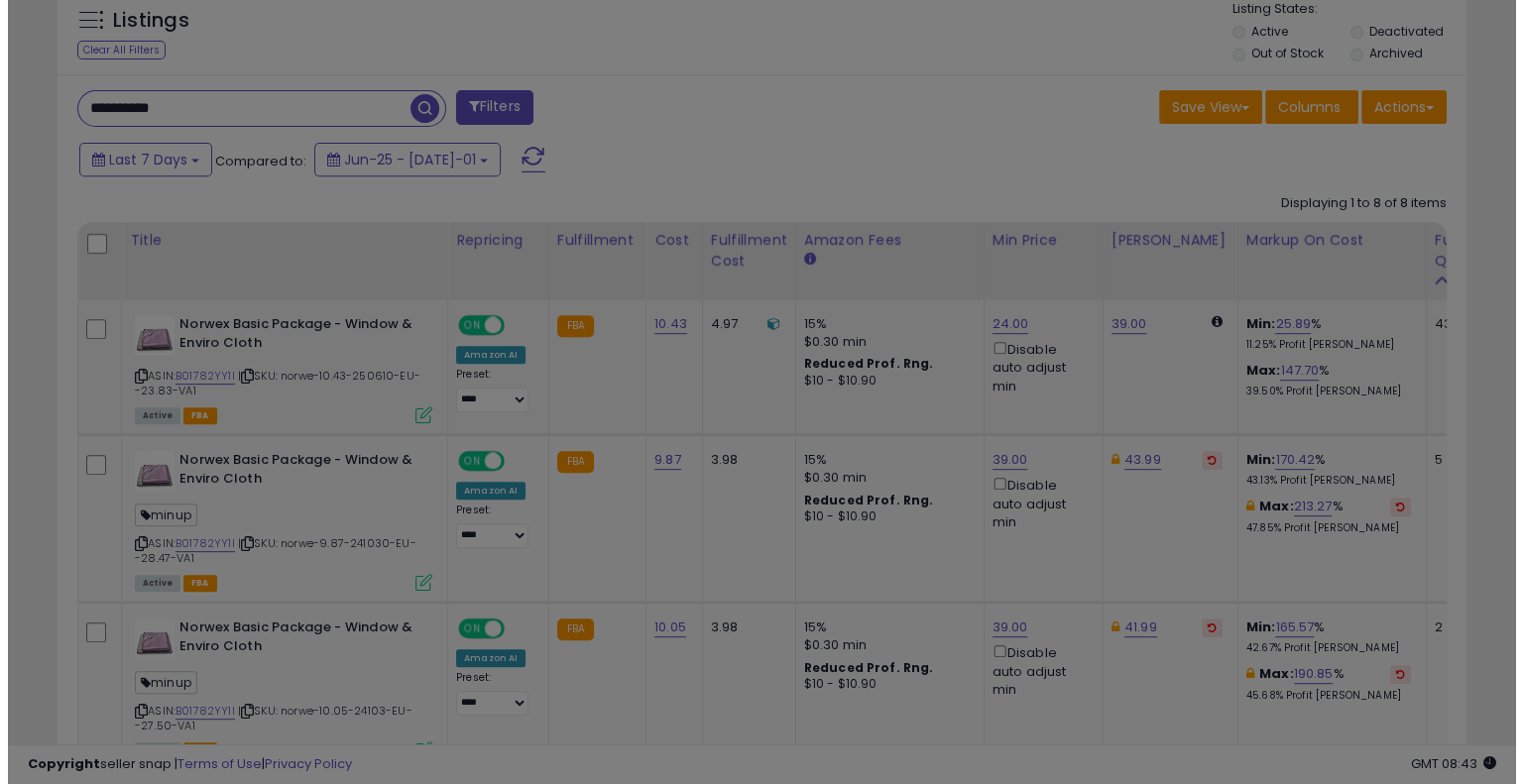 scroll, scrollTop: 990743, scrollLeft: 990712, axis: both 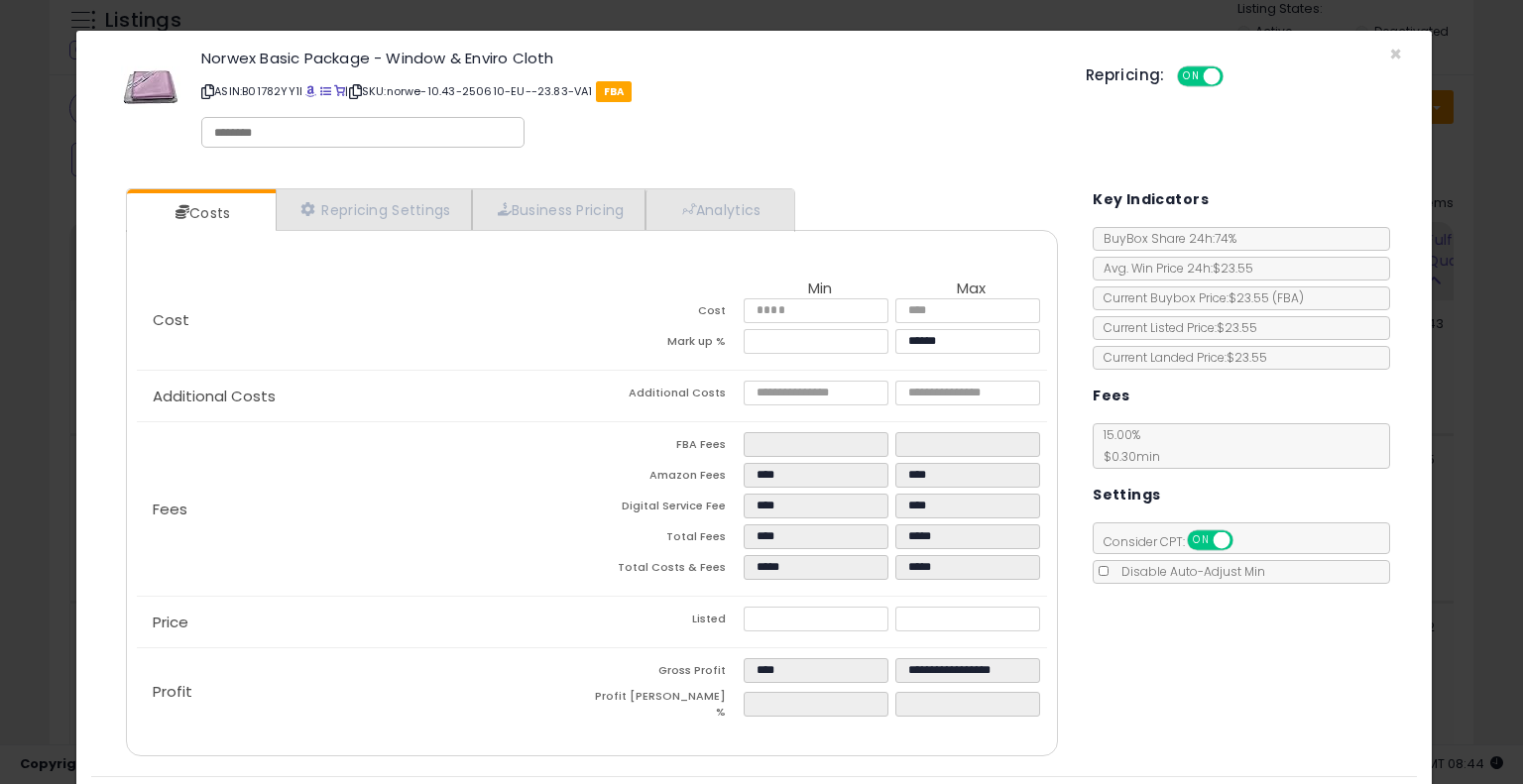 click at bounding box center (363, 133) 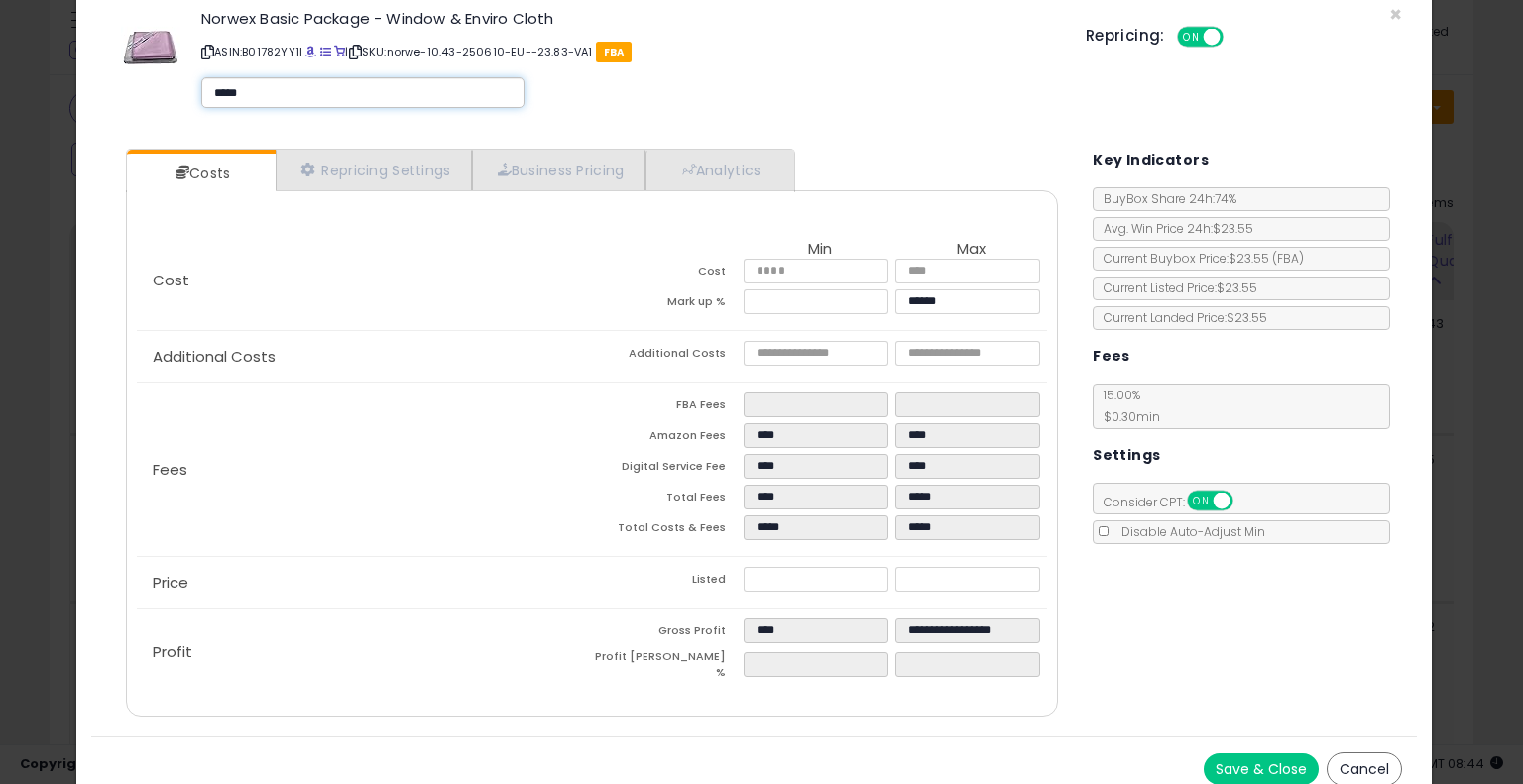 scroll, scrollTop: 48, scrollLeft: 0, axis: vertical 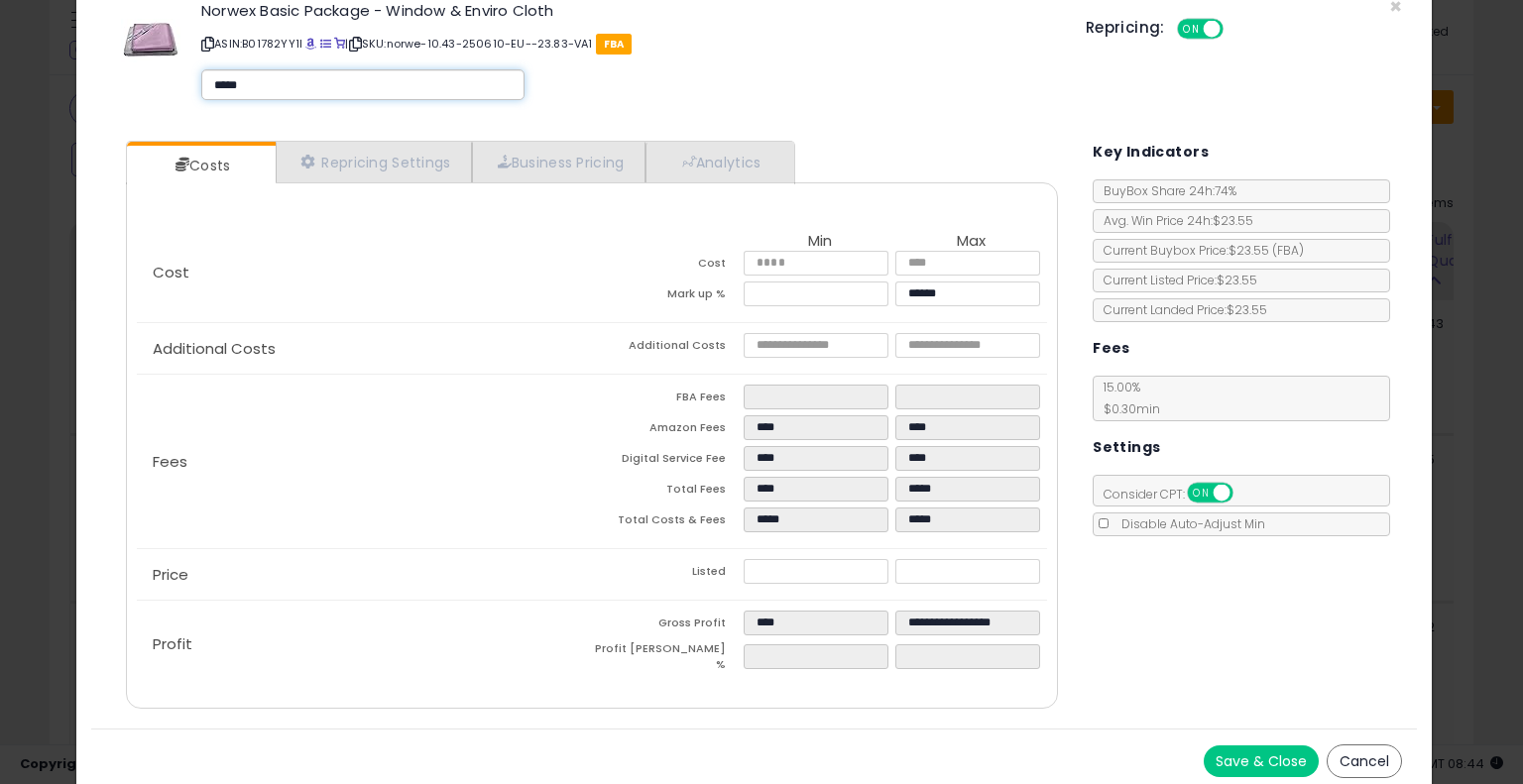 type on "*****" 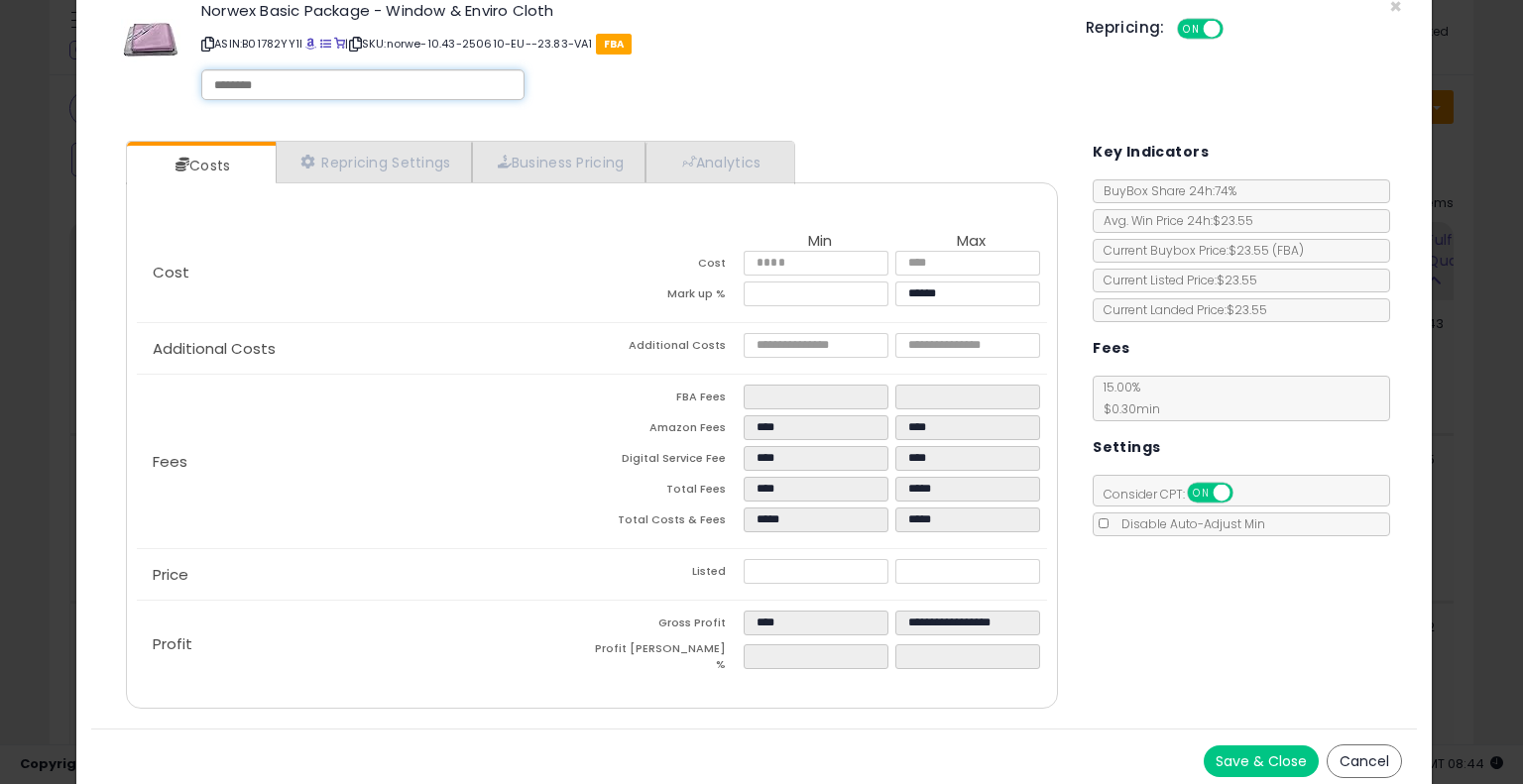 click on "Save & Close" at bounding box center (1261, 761) 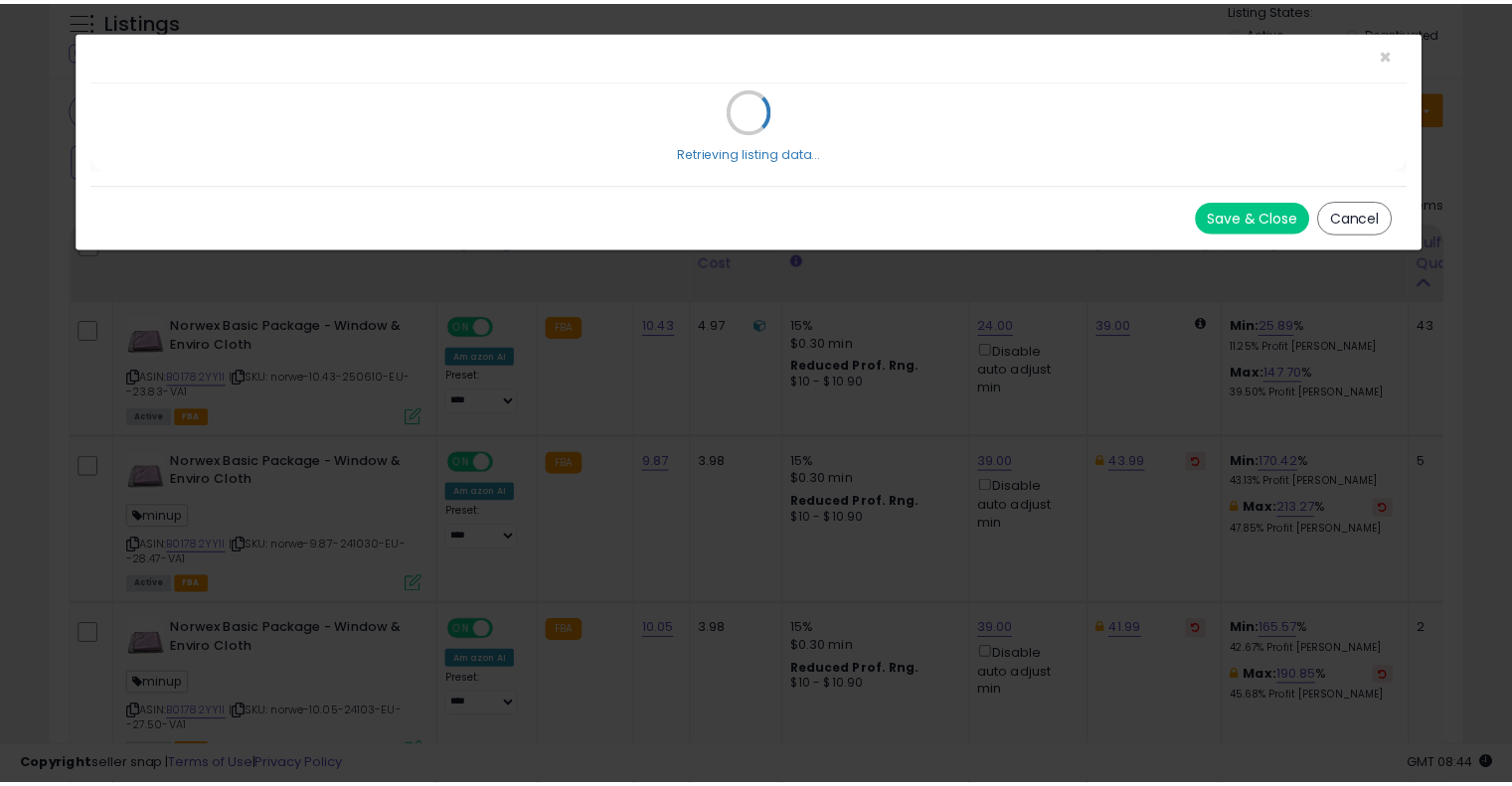 scroll, scrollTop: 0, scrollLeft: 0, axis: both 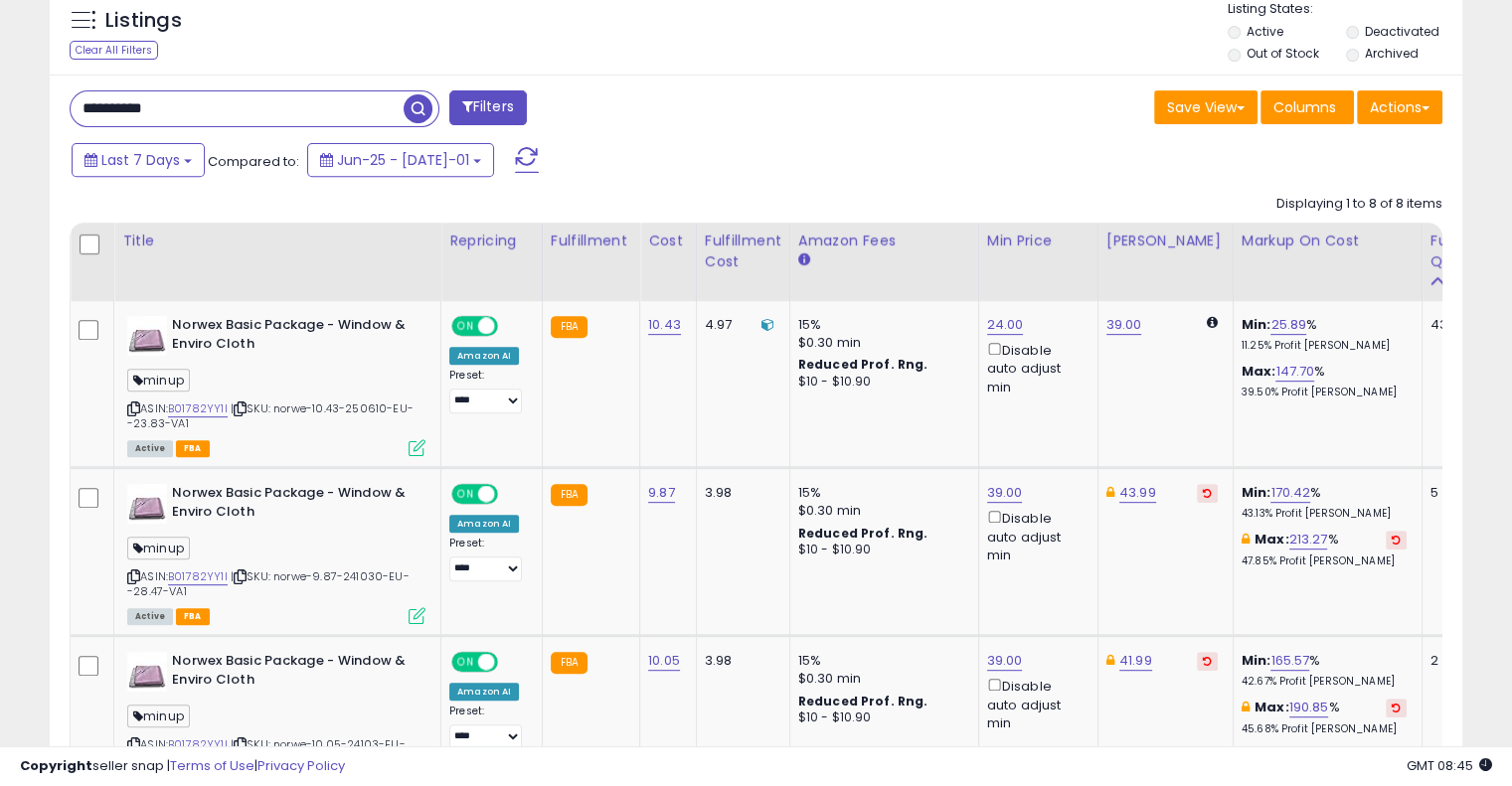 click on "**********" at bounding box center (237, 108) 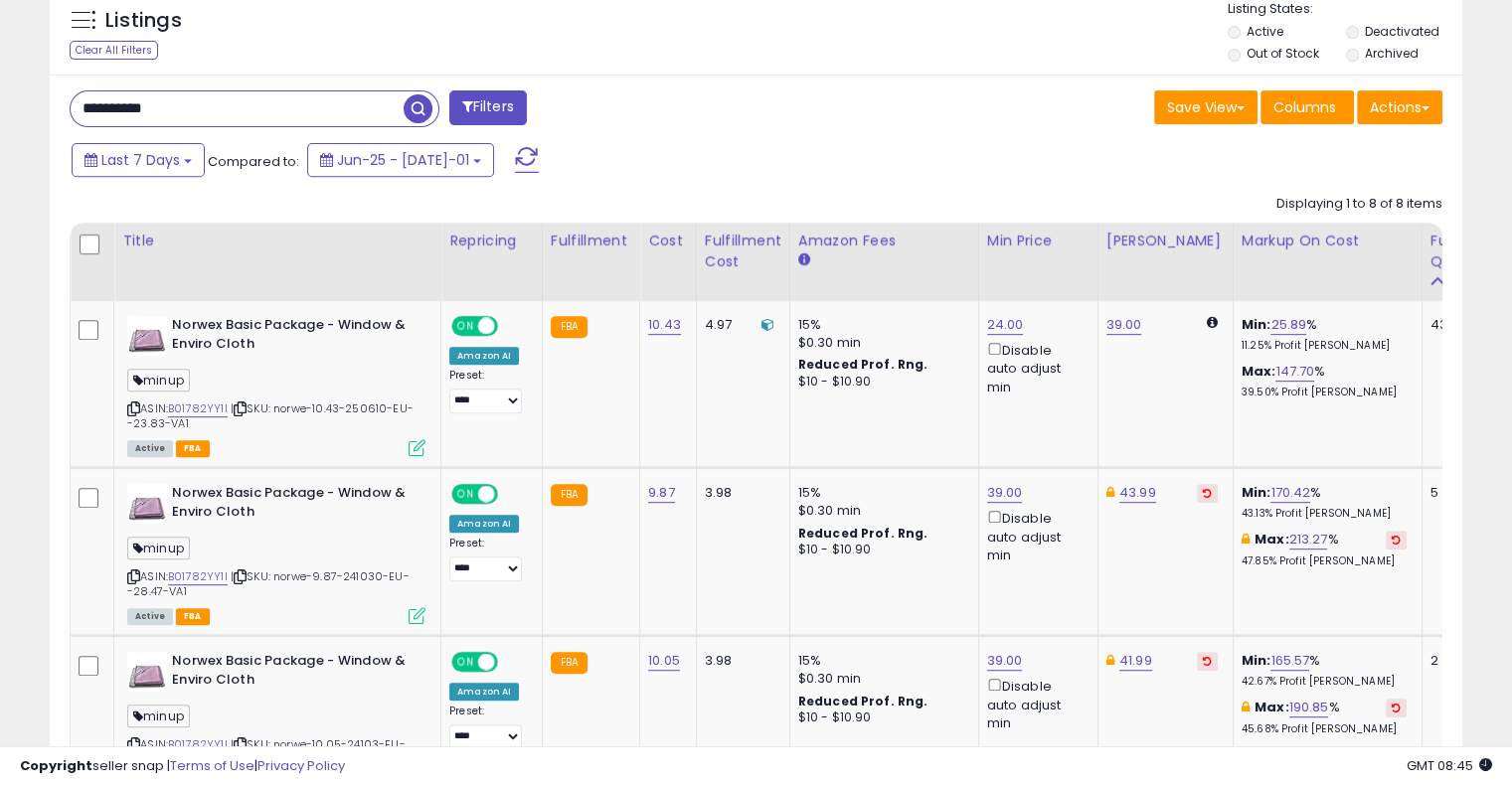 paste 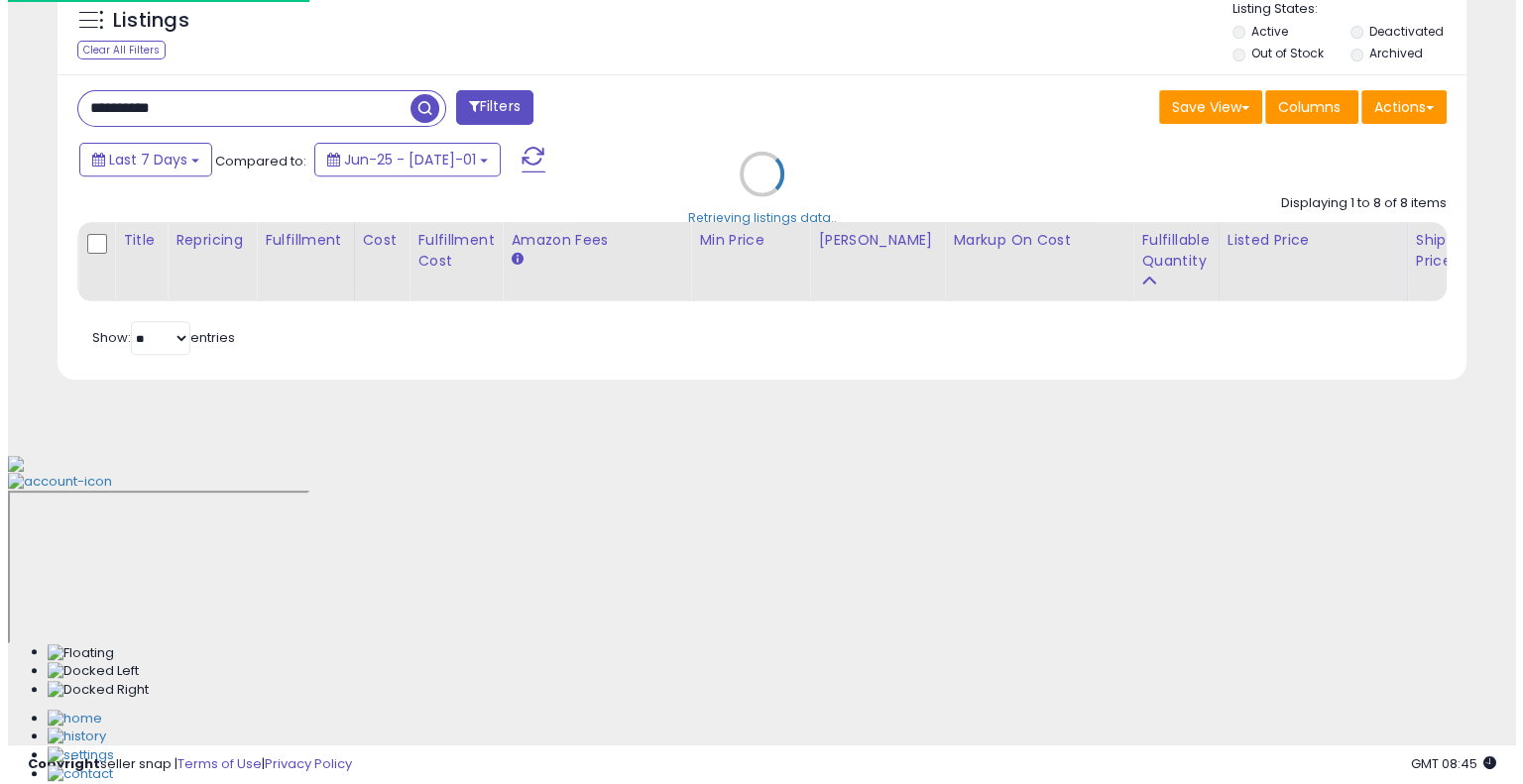 scroll, scrollTop: 474, scrollLeft: 0, axis: vertical 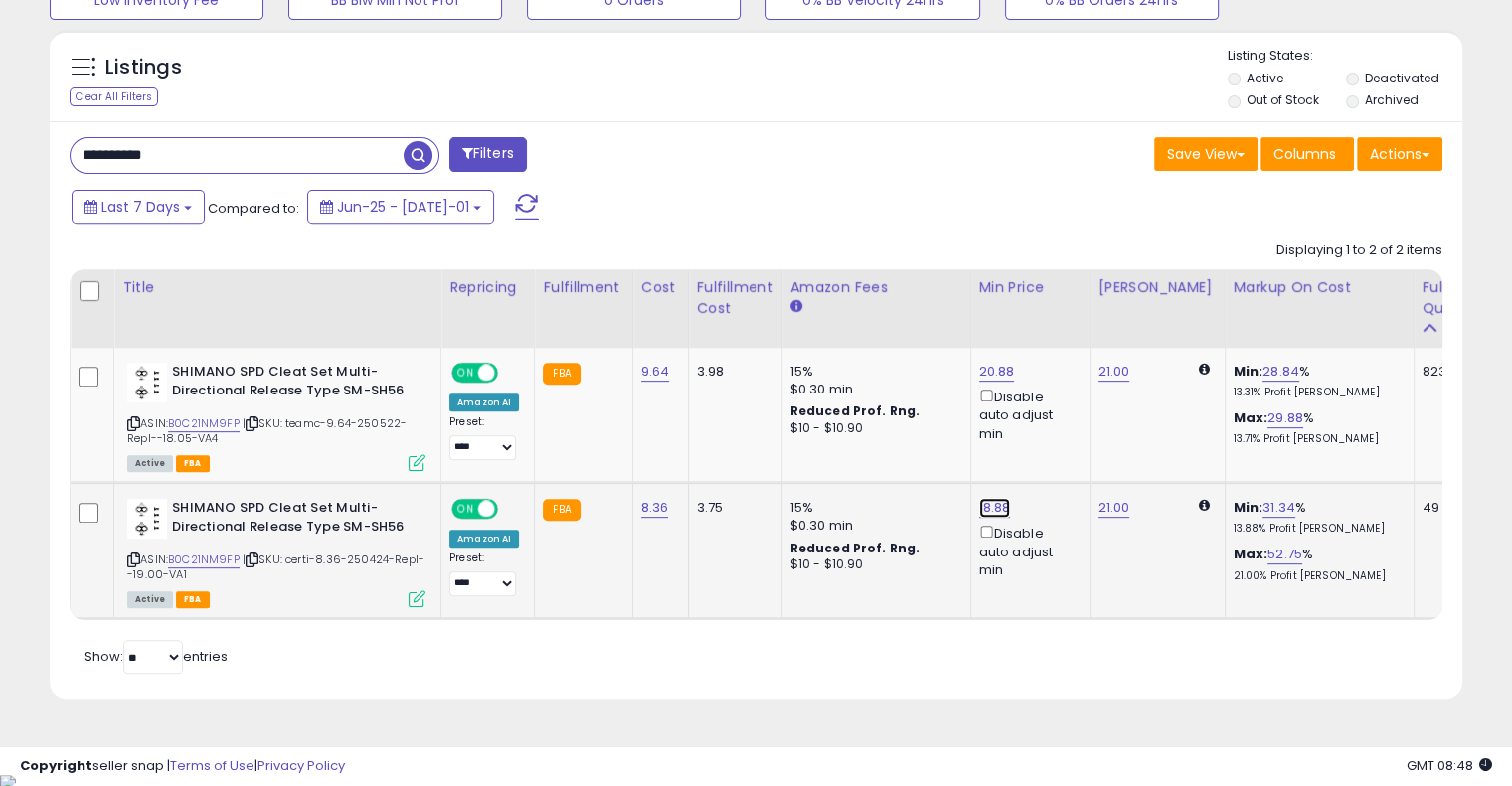 click on "18.88" at bounding box center [997, 372] 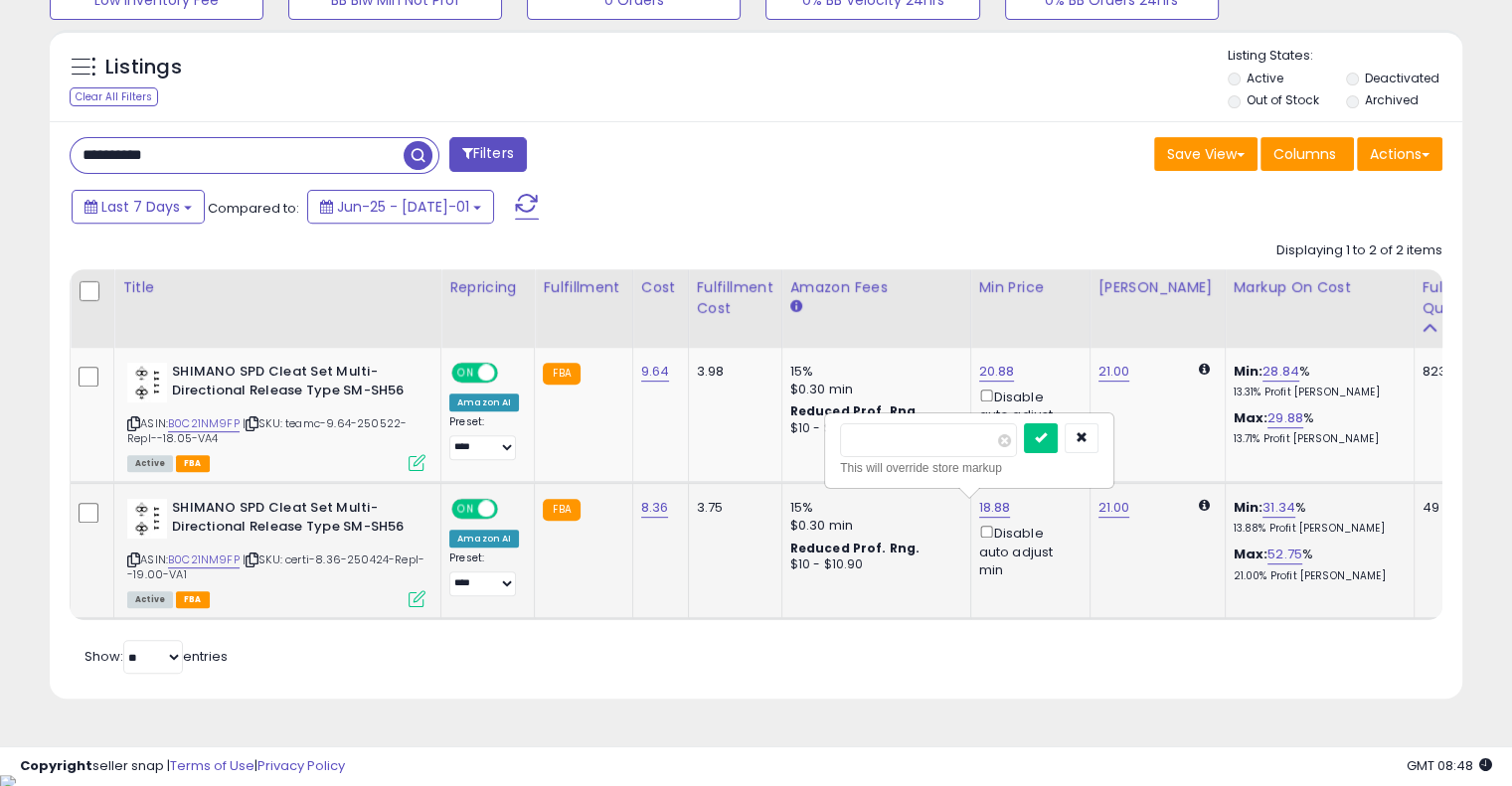 click on "*****" at bounding box center [928, 440] 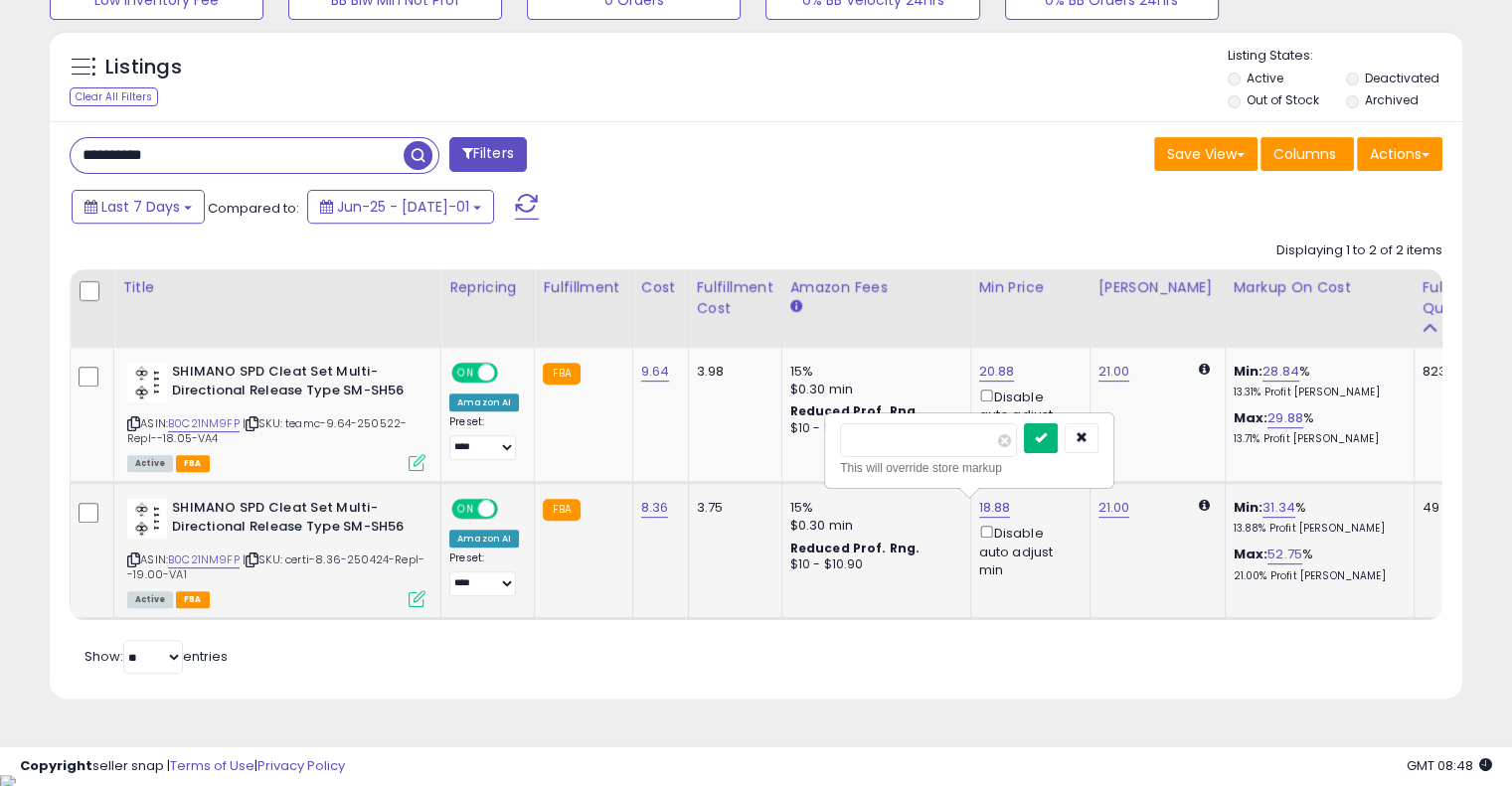 type on "**" 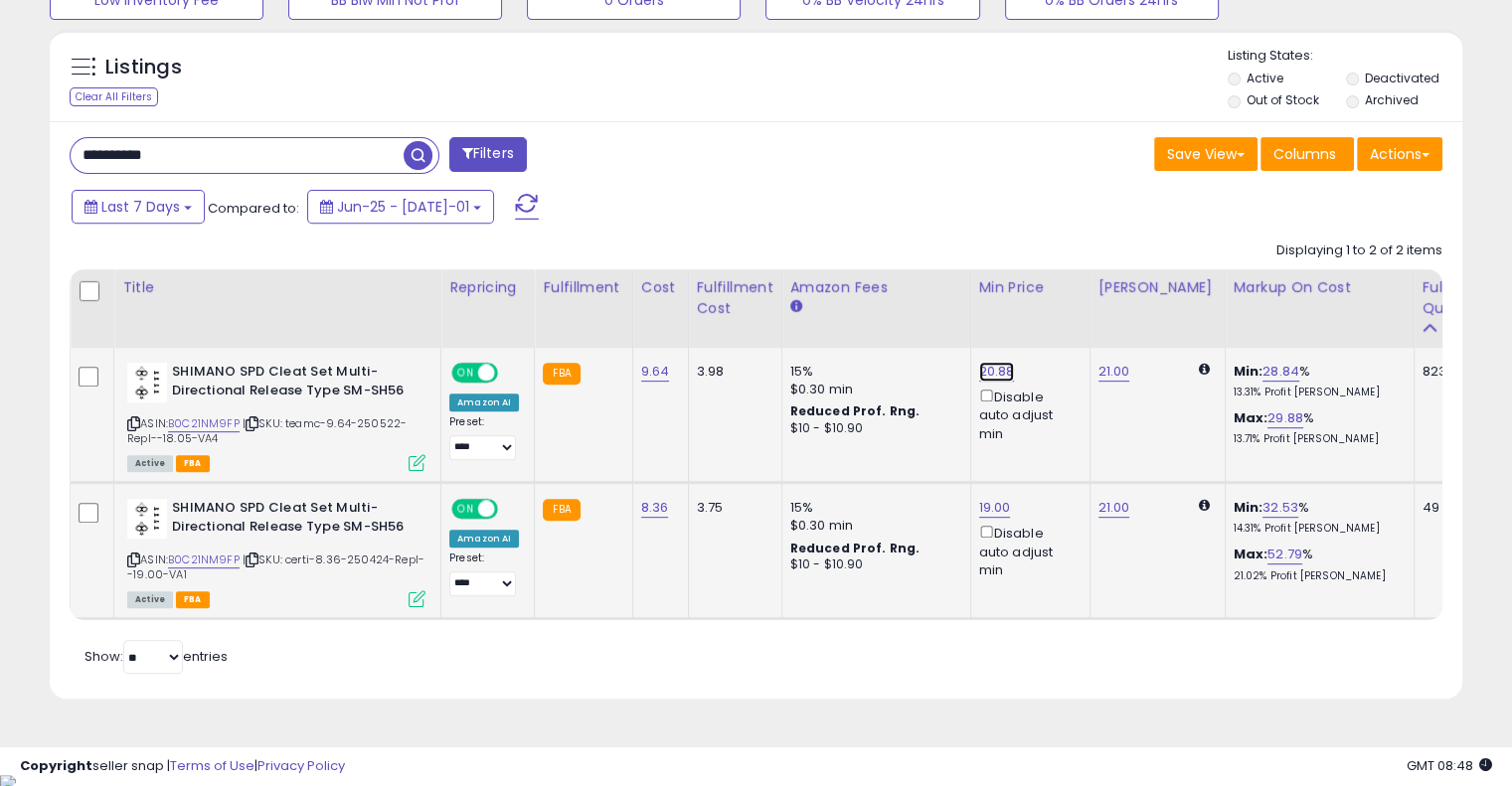 click on "20.88" at bounding box center (997, 372) 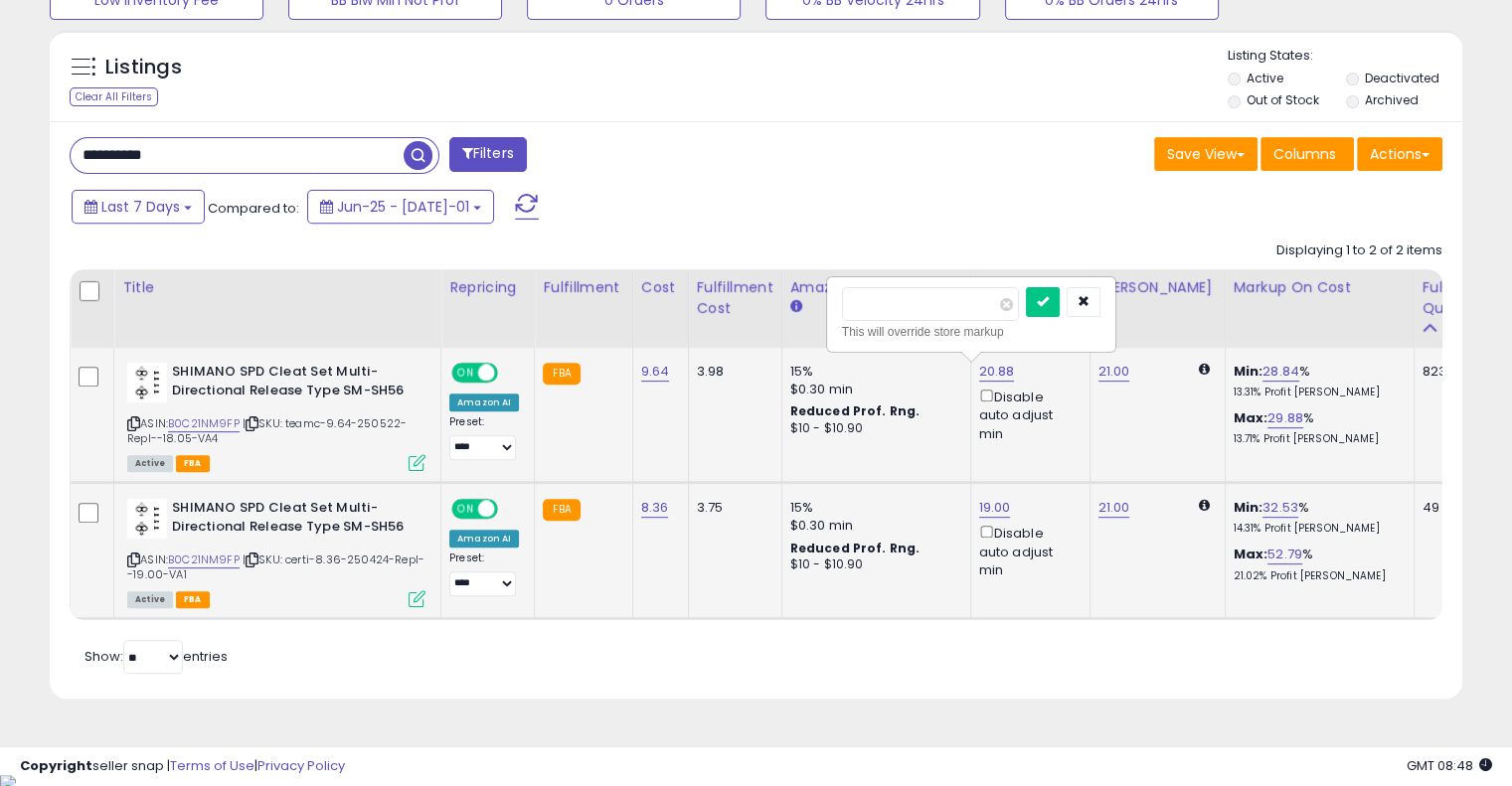 click on "*****" at bounding box center (930, 304) 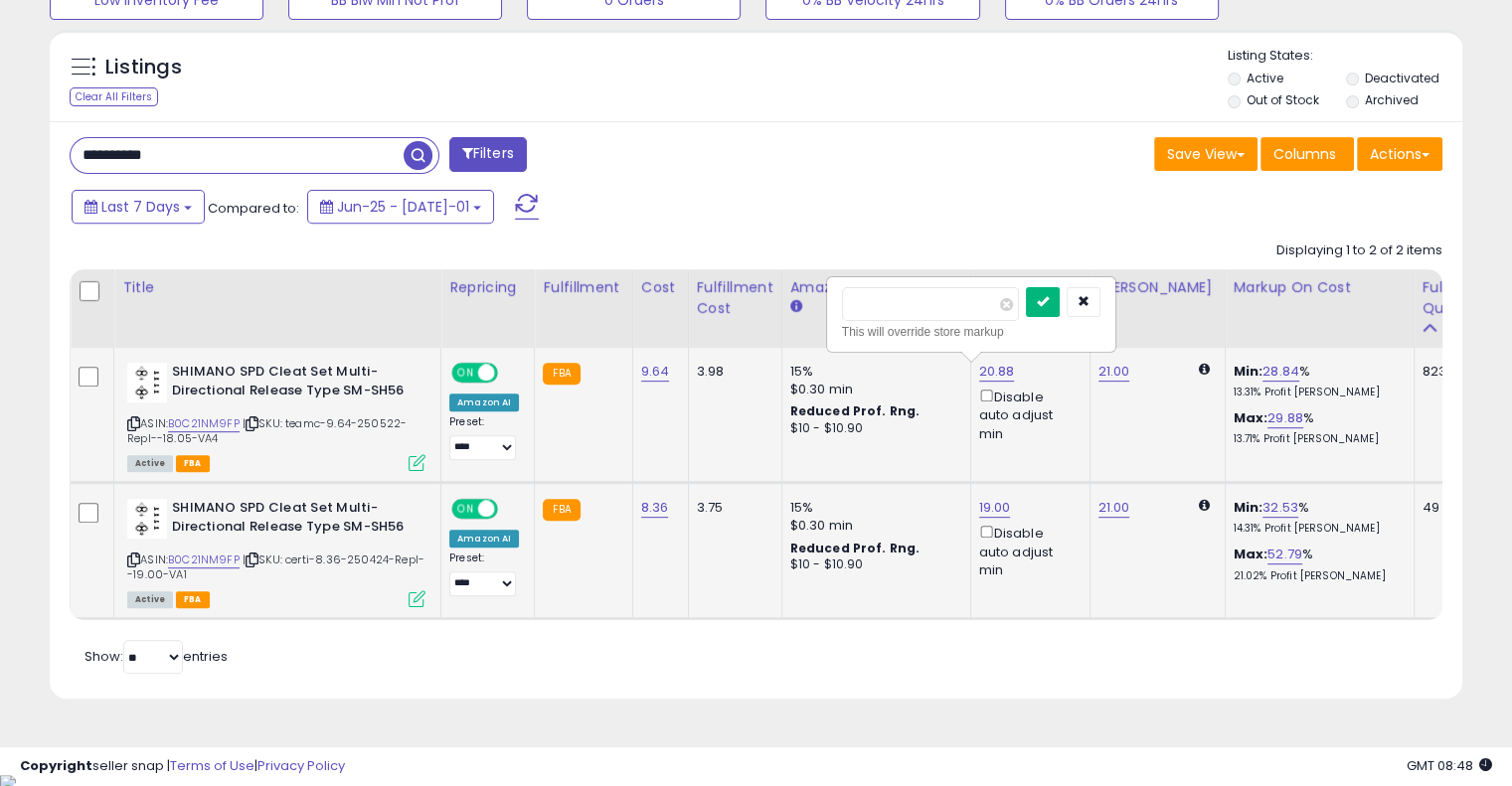 type on "**" 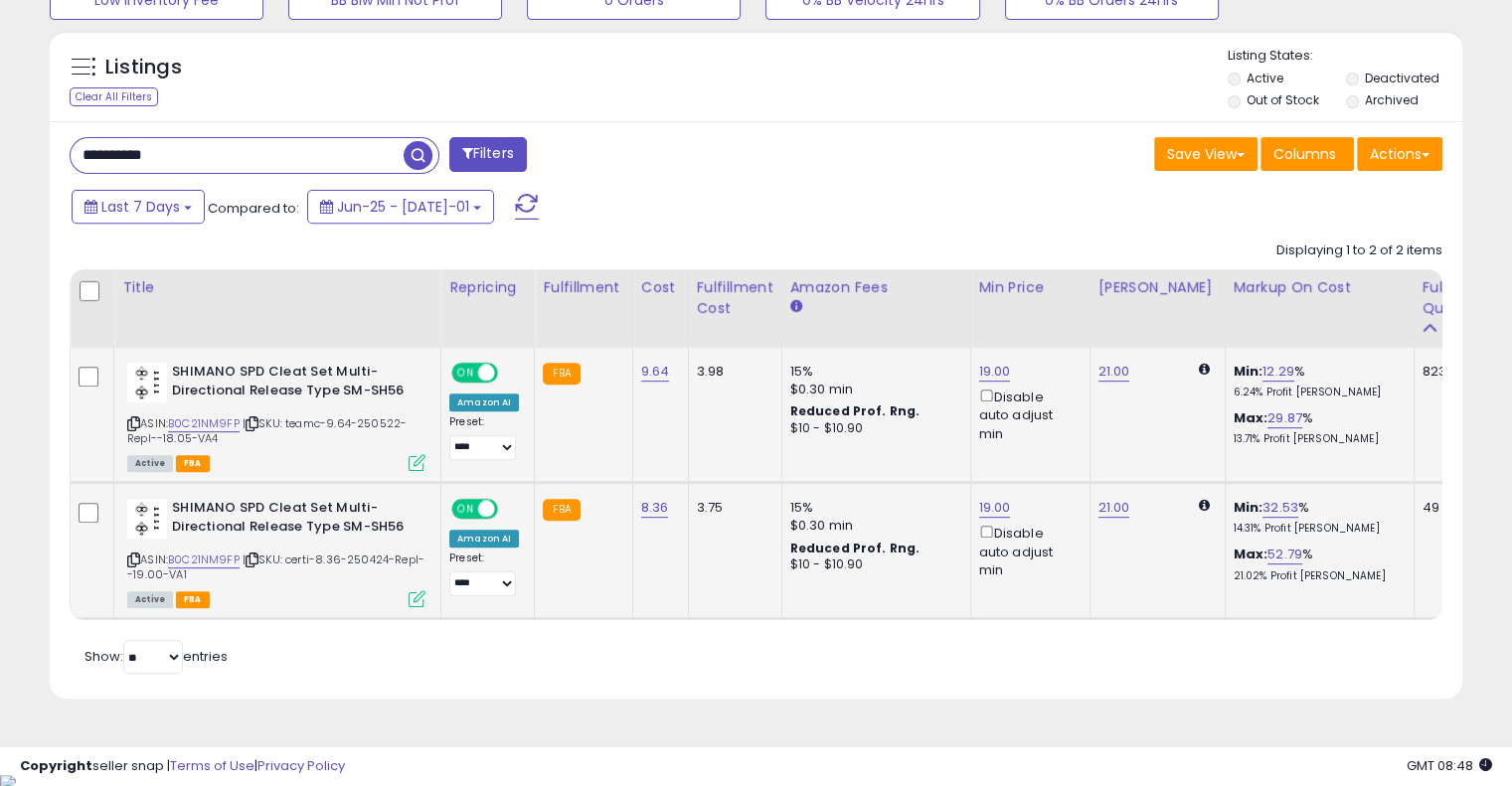 click on "SHIMANO SPD Cleat Set Multi-Directional Release Type SM-SH56  ASIN:  B0C21NM9FP    |   SKU: certi-8.36-250424-Repl--19.00-VA1 Active FBA" 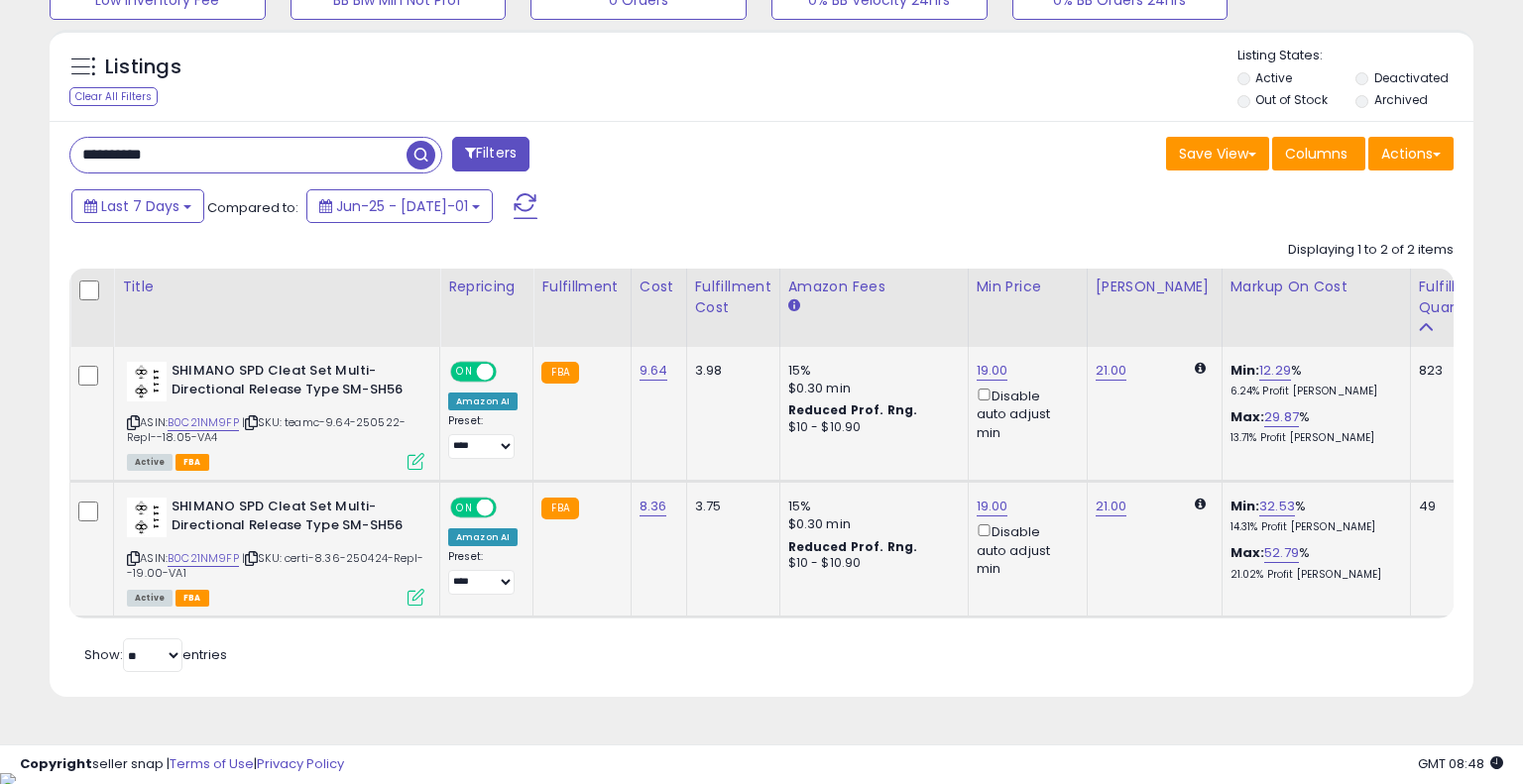 scroll, scrollTop: 990743, scrollLeft: 990712, axis: both 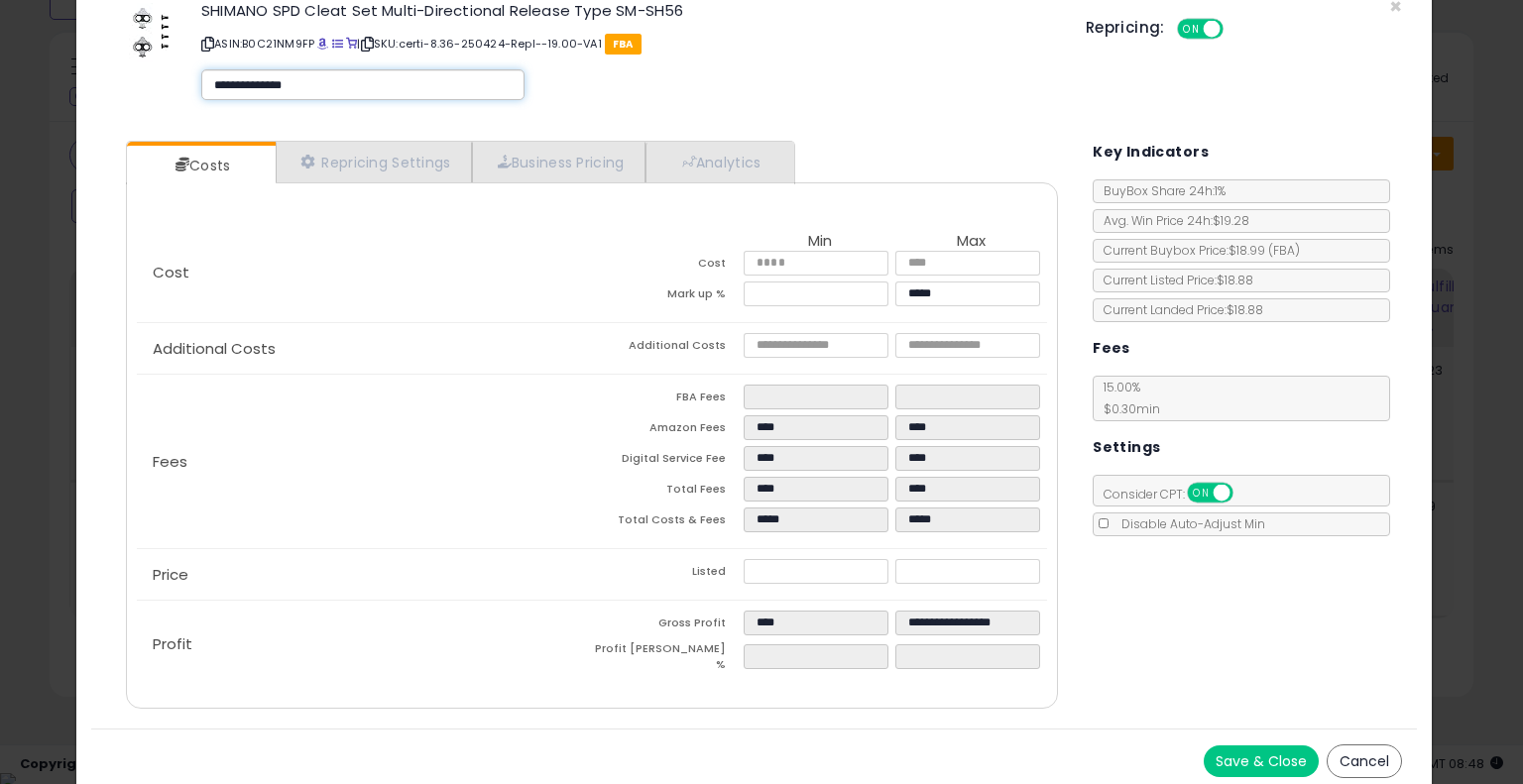 type on "**********" 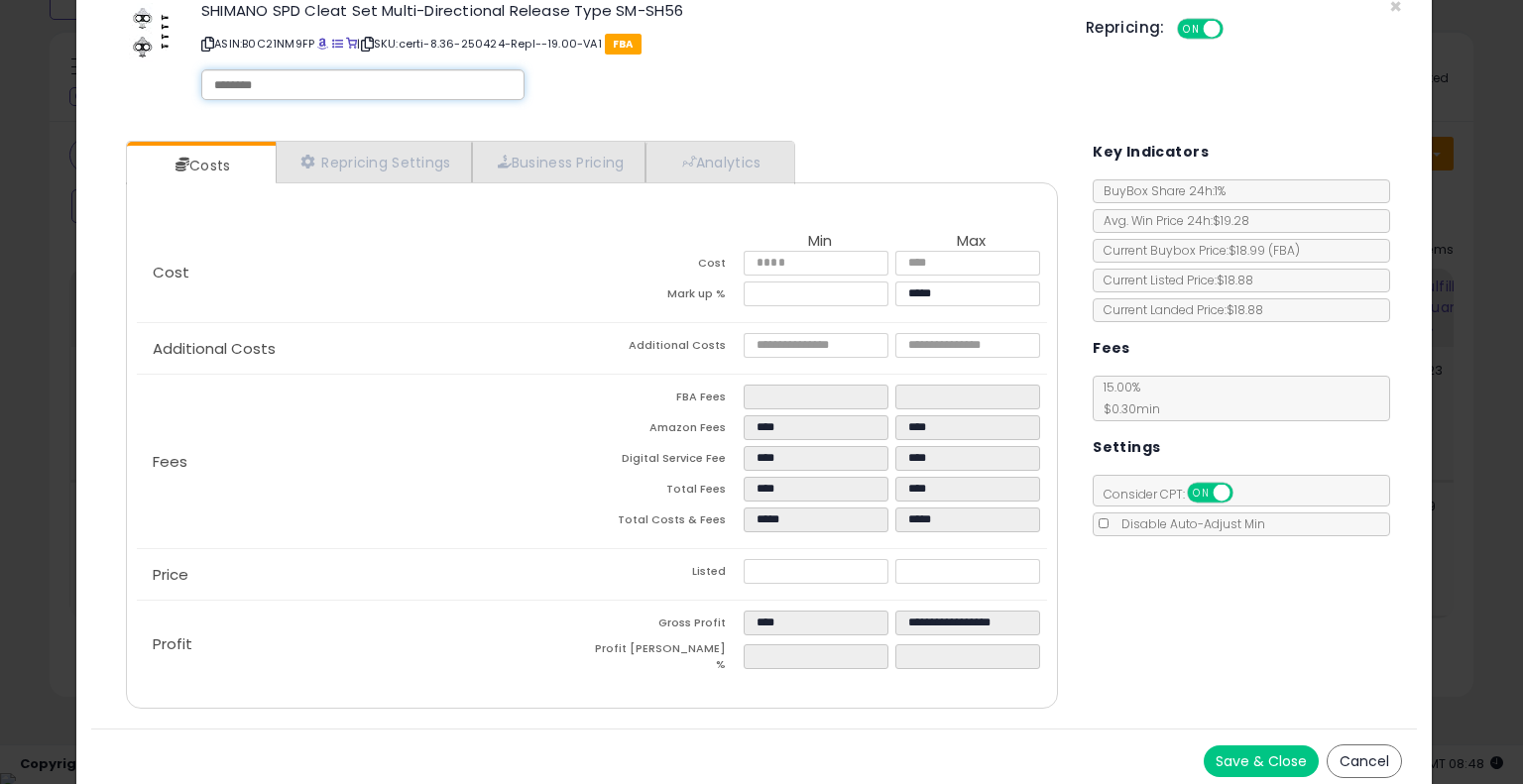 click on "Save & Close
Cancel" at bounding box center [754, 760] 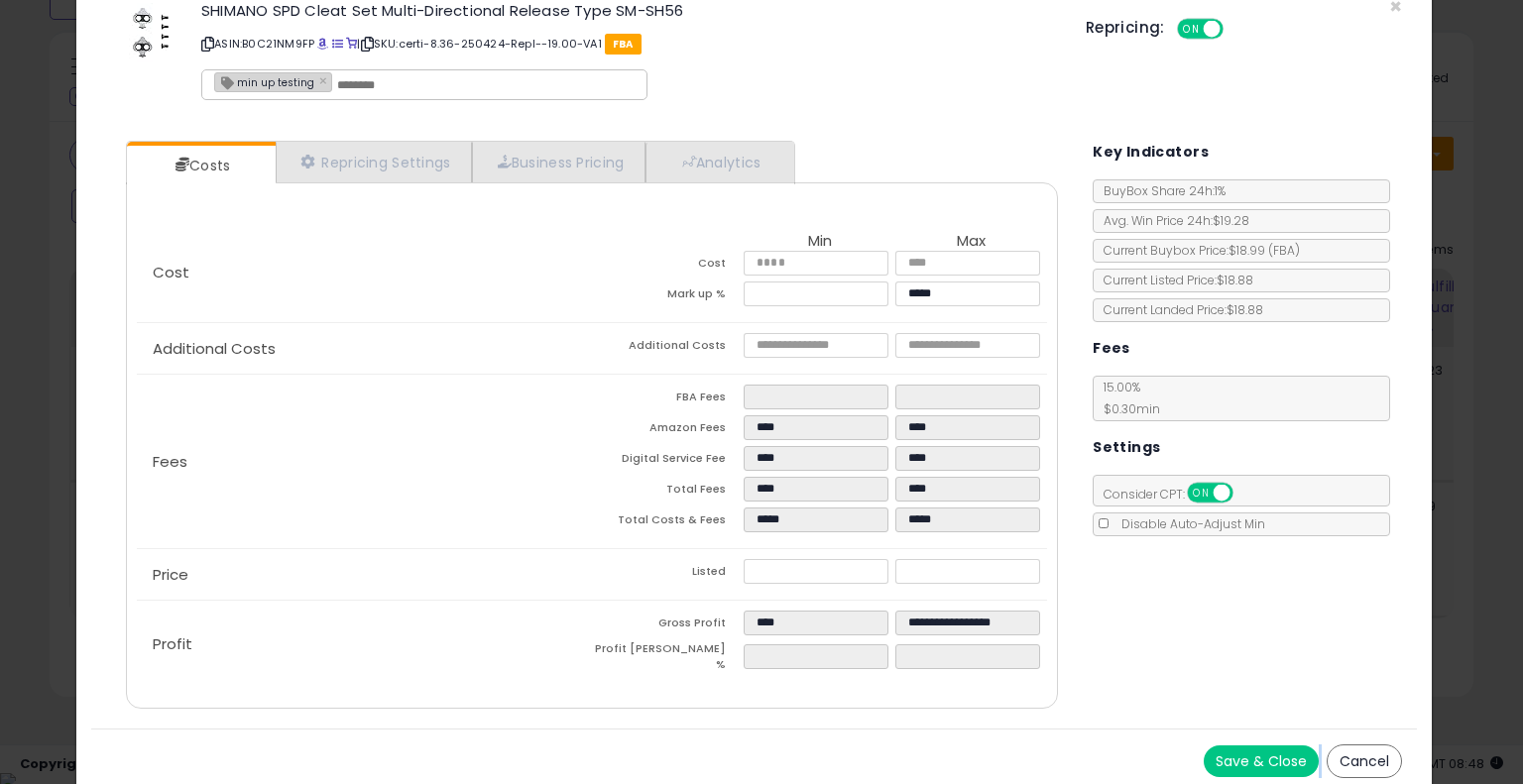 click on "Save & Close
Cancel" at bounding box center (754, 760) 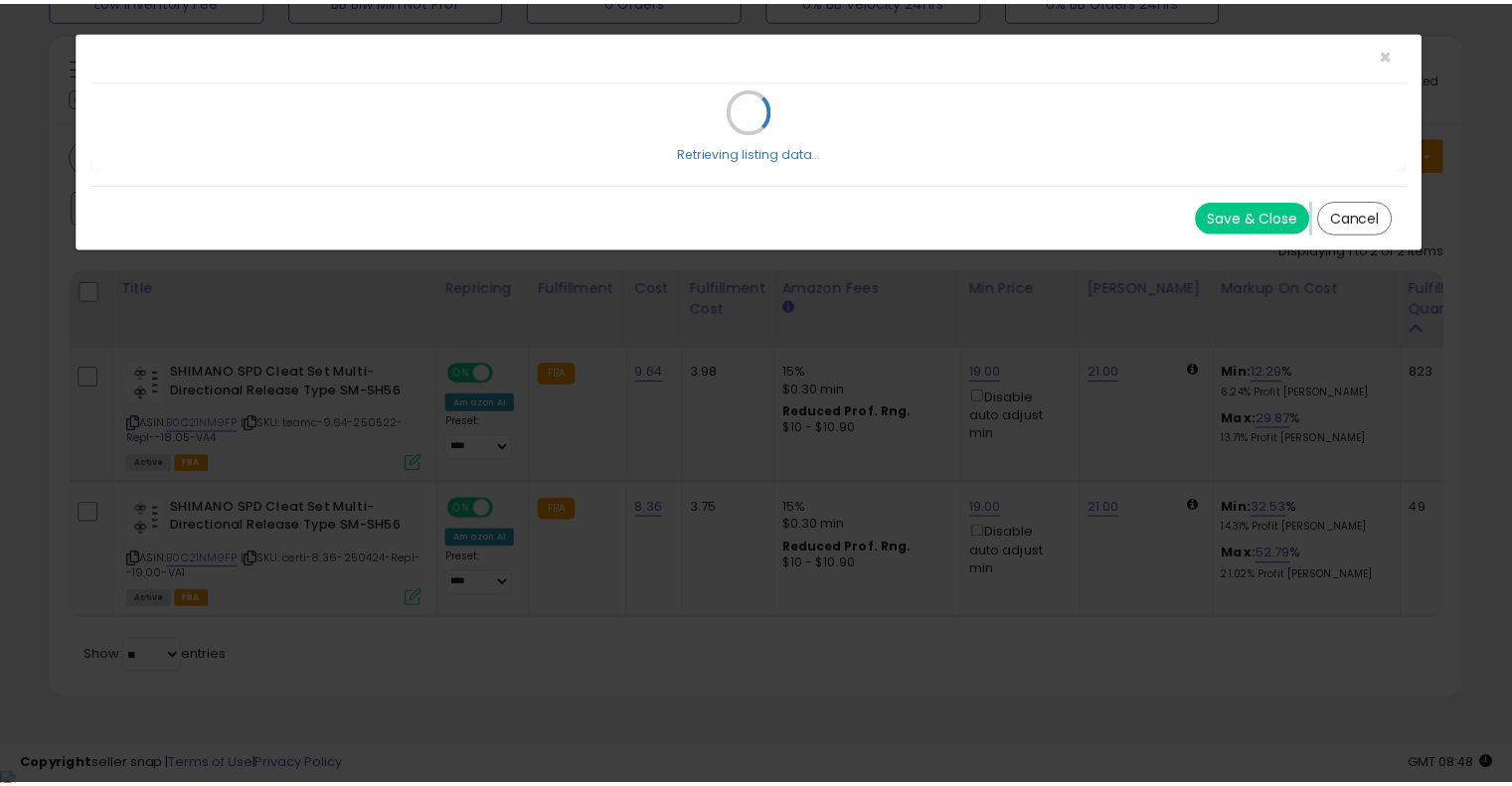 scroll, scrollTop: 0, scrollLeft: 0, axis: both 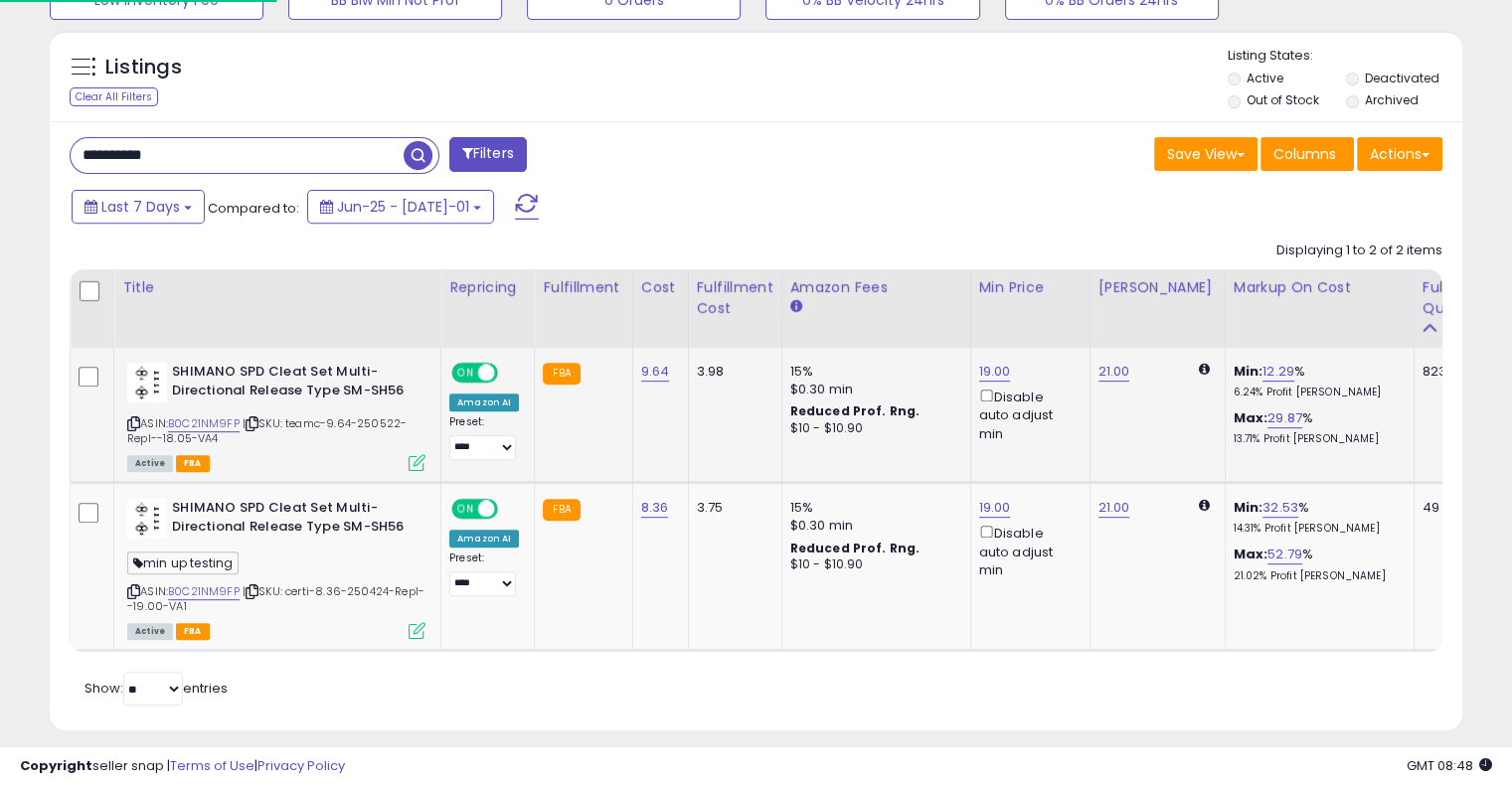click at bounding box center [417, 462] 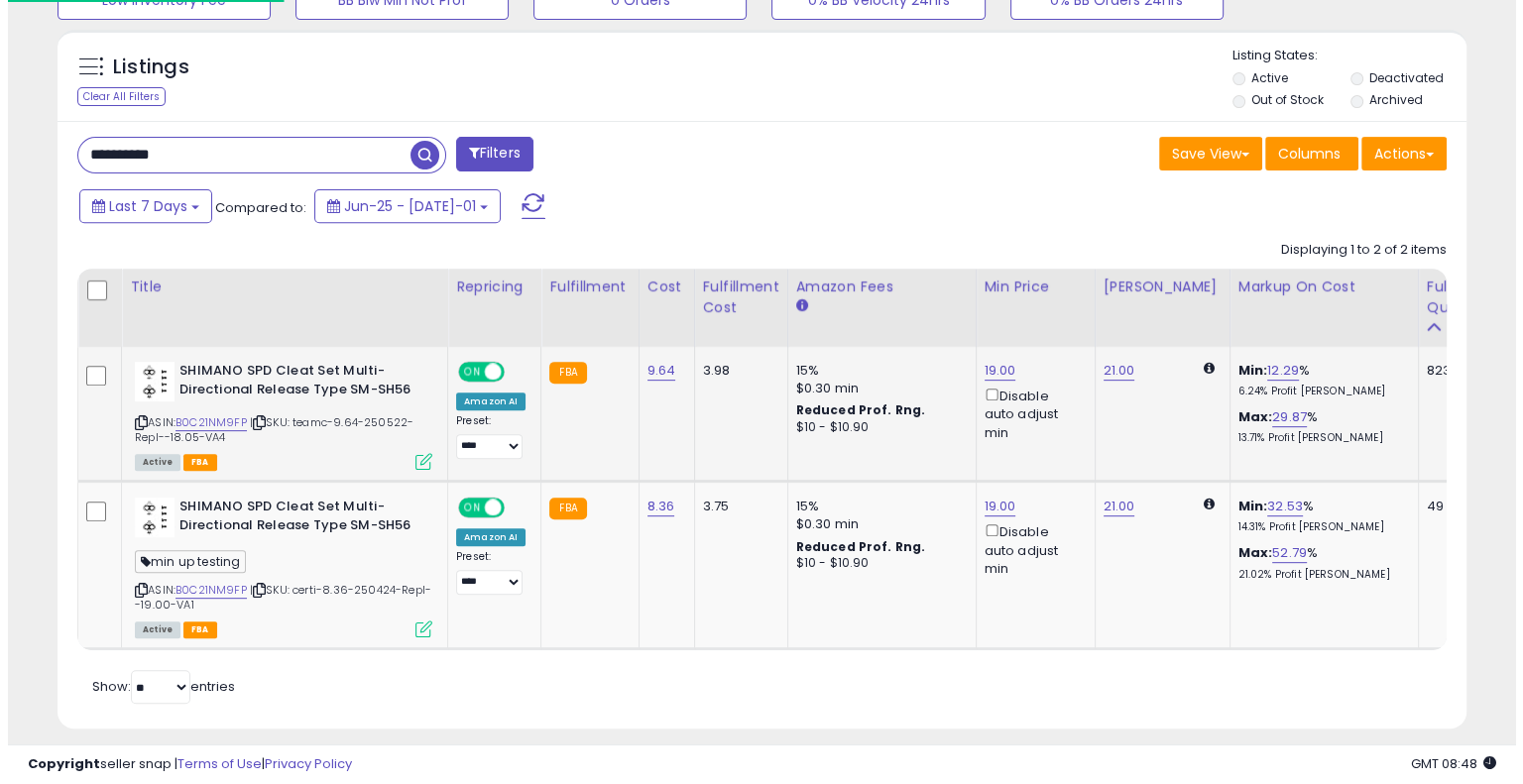 scroll, scrollTop: 990743, scrollLeft: 990712, axis: both 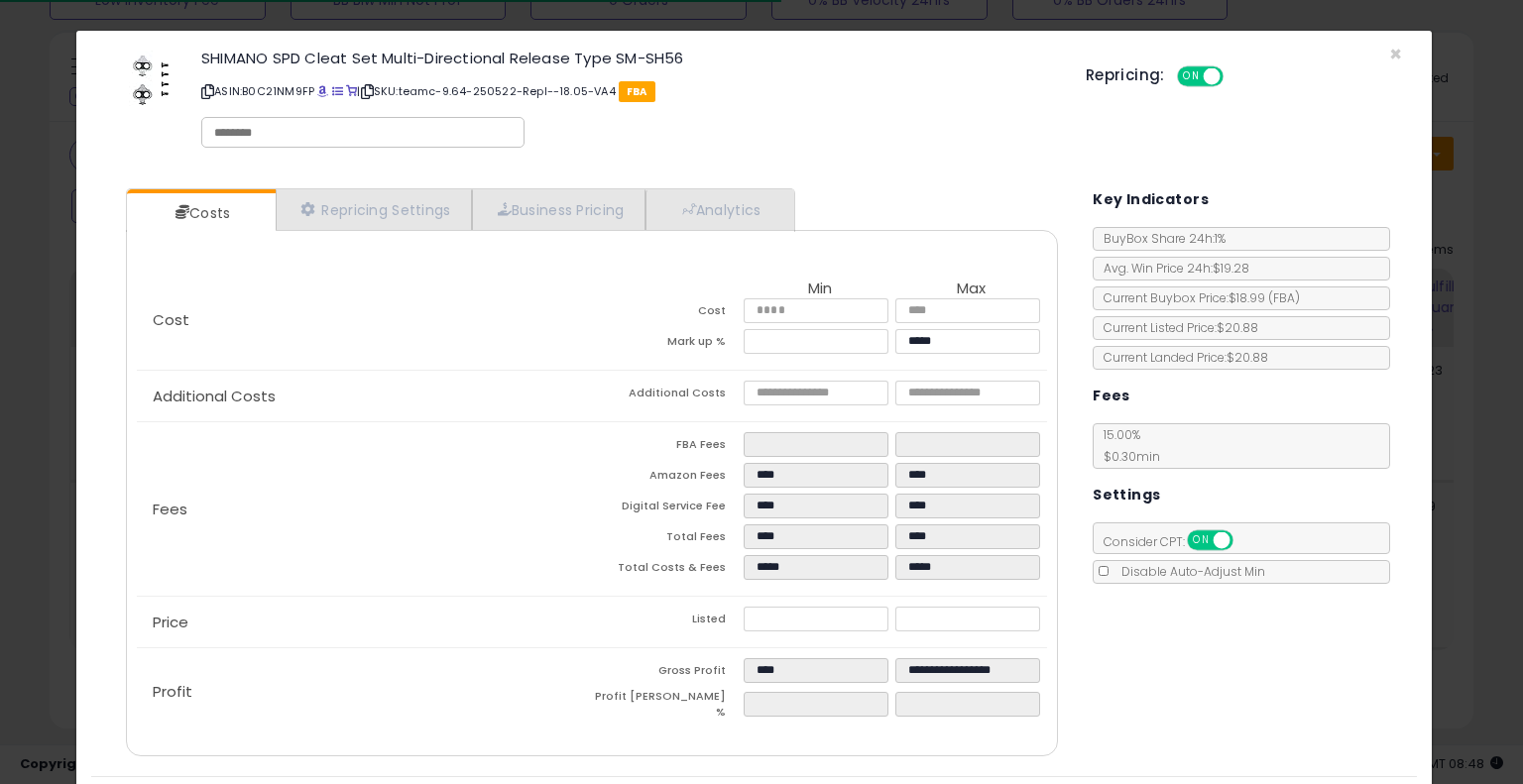 click on "SHIMANO SPD Cleat Set Multi-Directional Release Type SM-SH56
ASIN:  B0C21NM9FP
|
SKU:  teamc-9.64-250522-Repl--18.05-VA4
FBA" 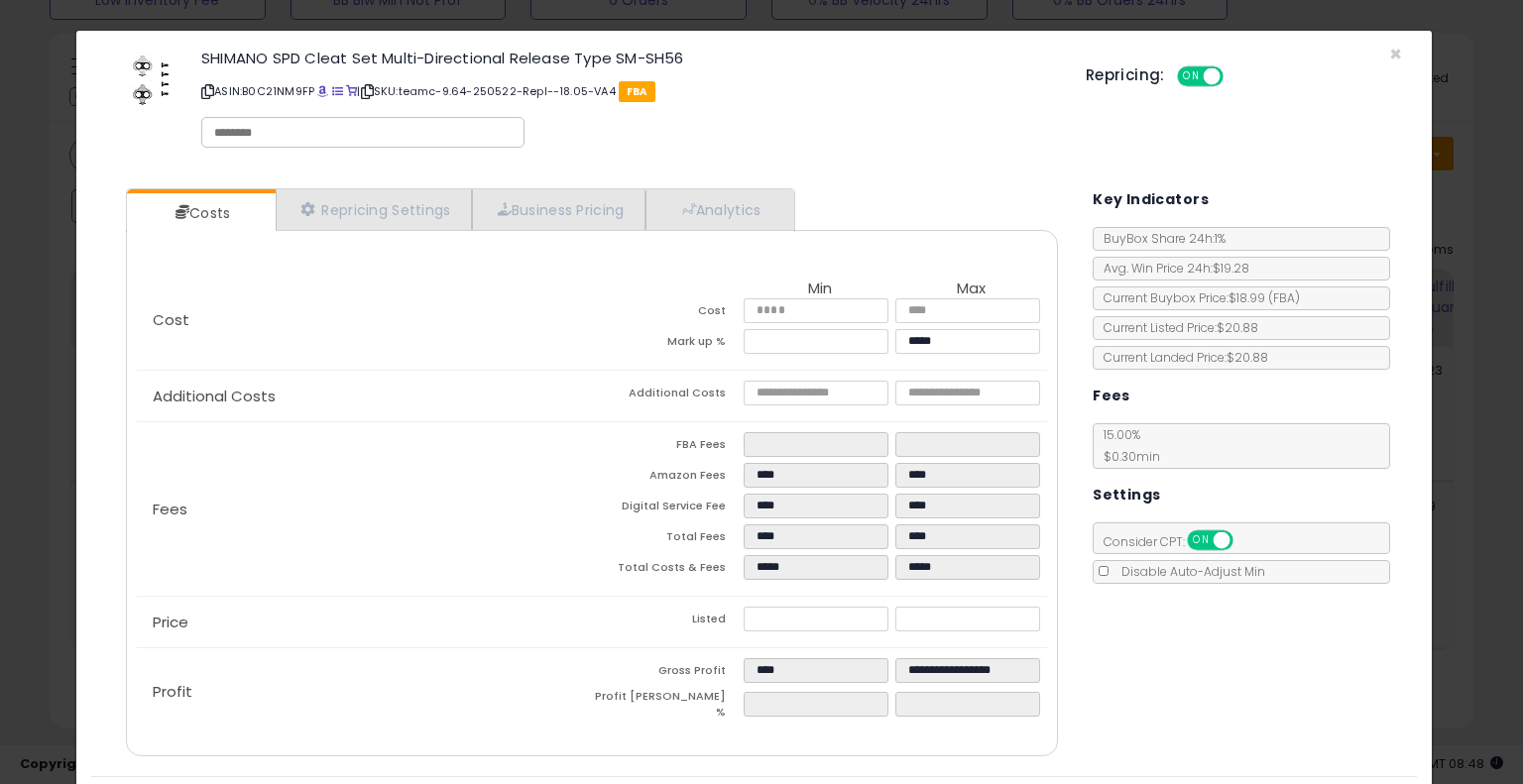 click at bounding box center [363, 132] 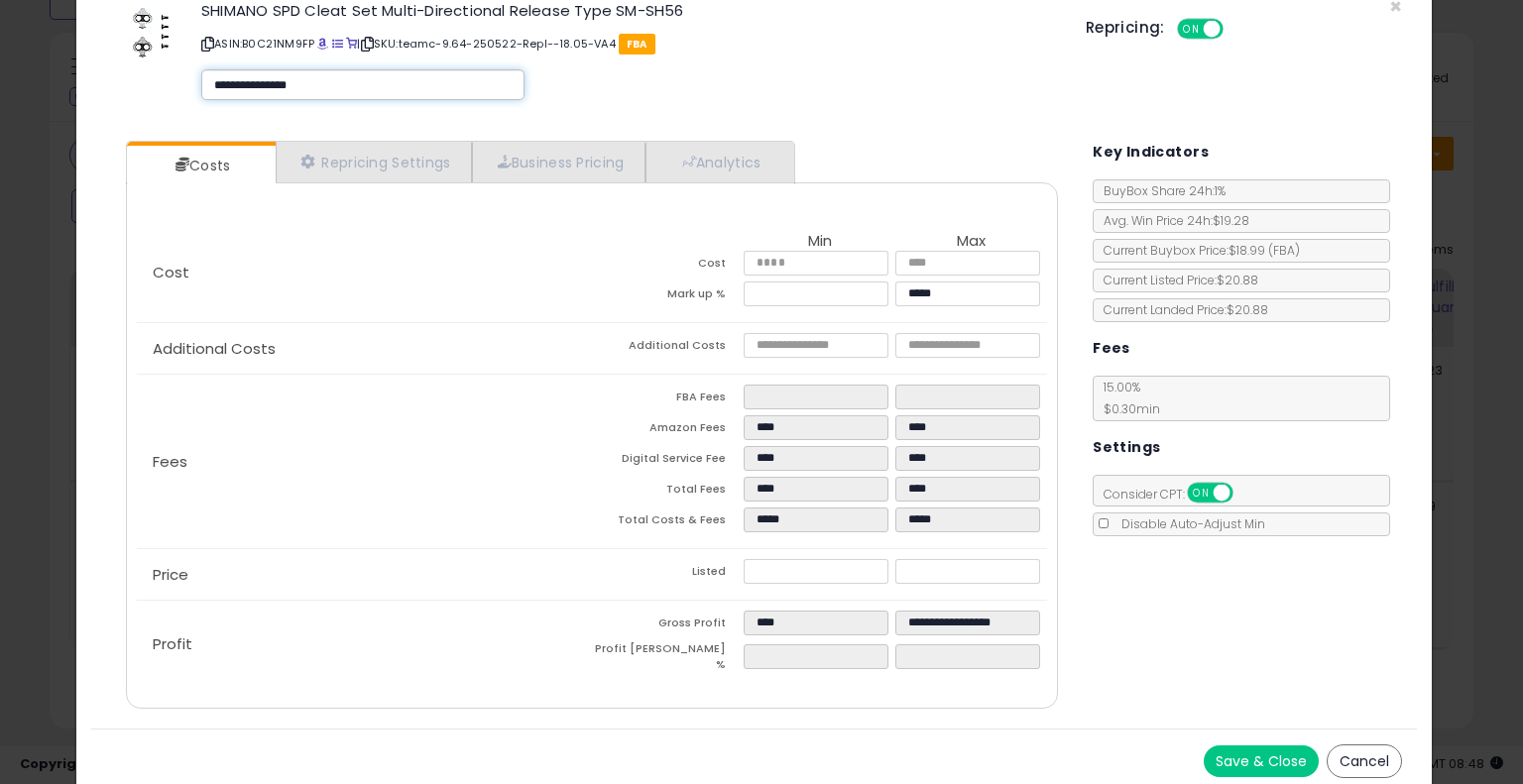 scroll, scrollTop: 48, scrollLeft: 0, axis: vertical 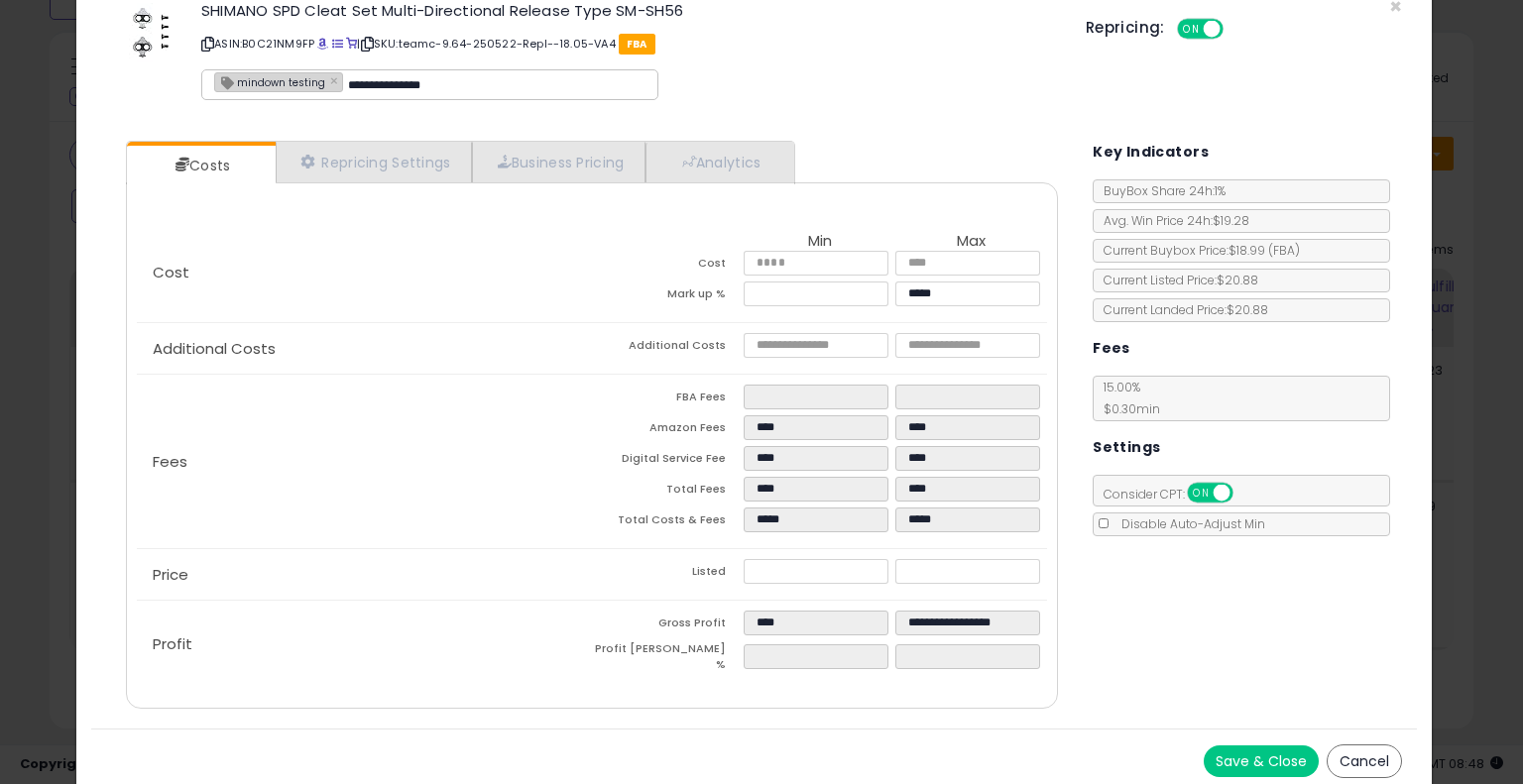 type on "**********" 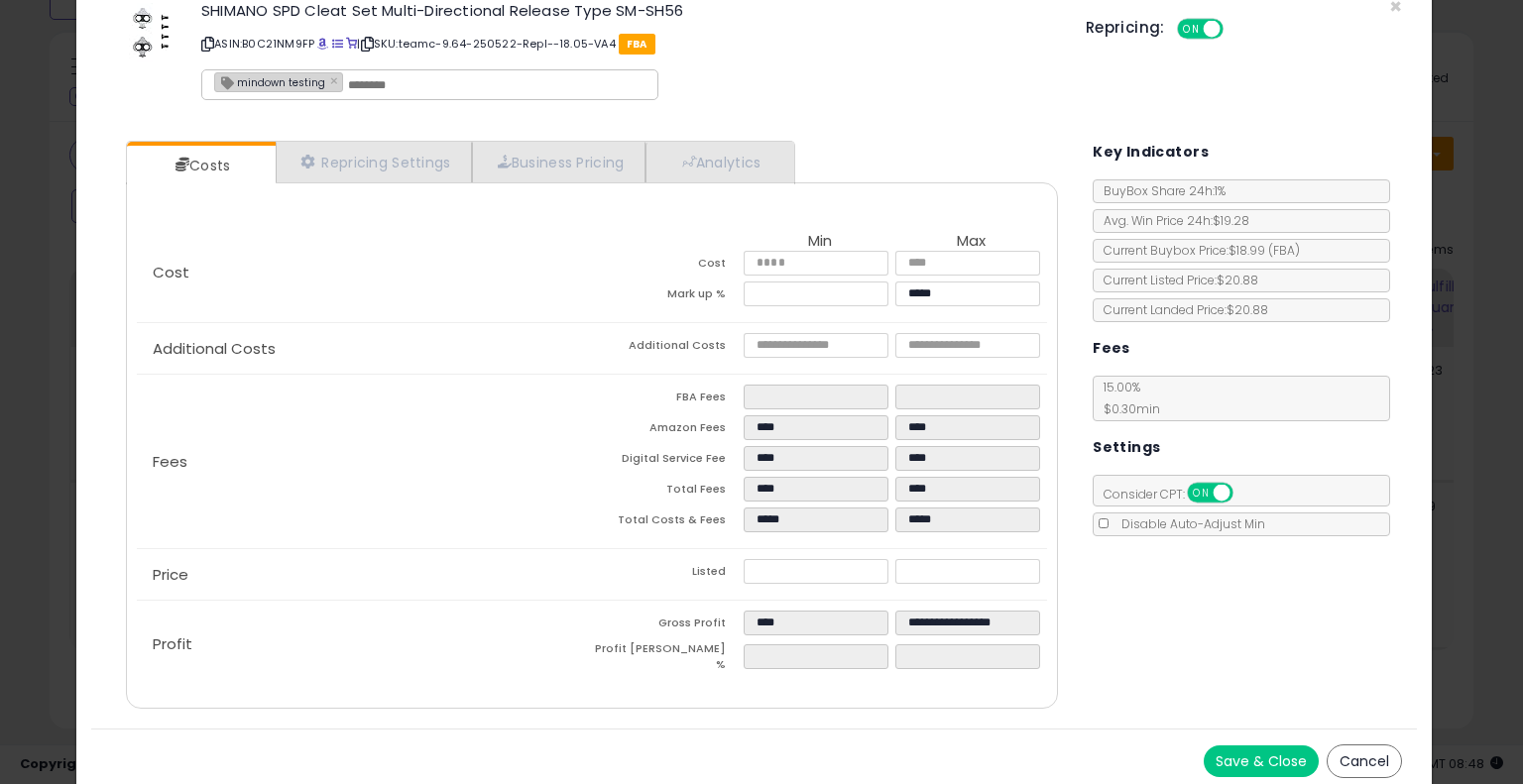 click on "Save & Close
Cancel" at bounding box center (754, 760) 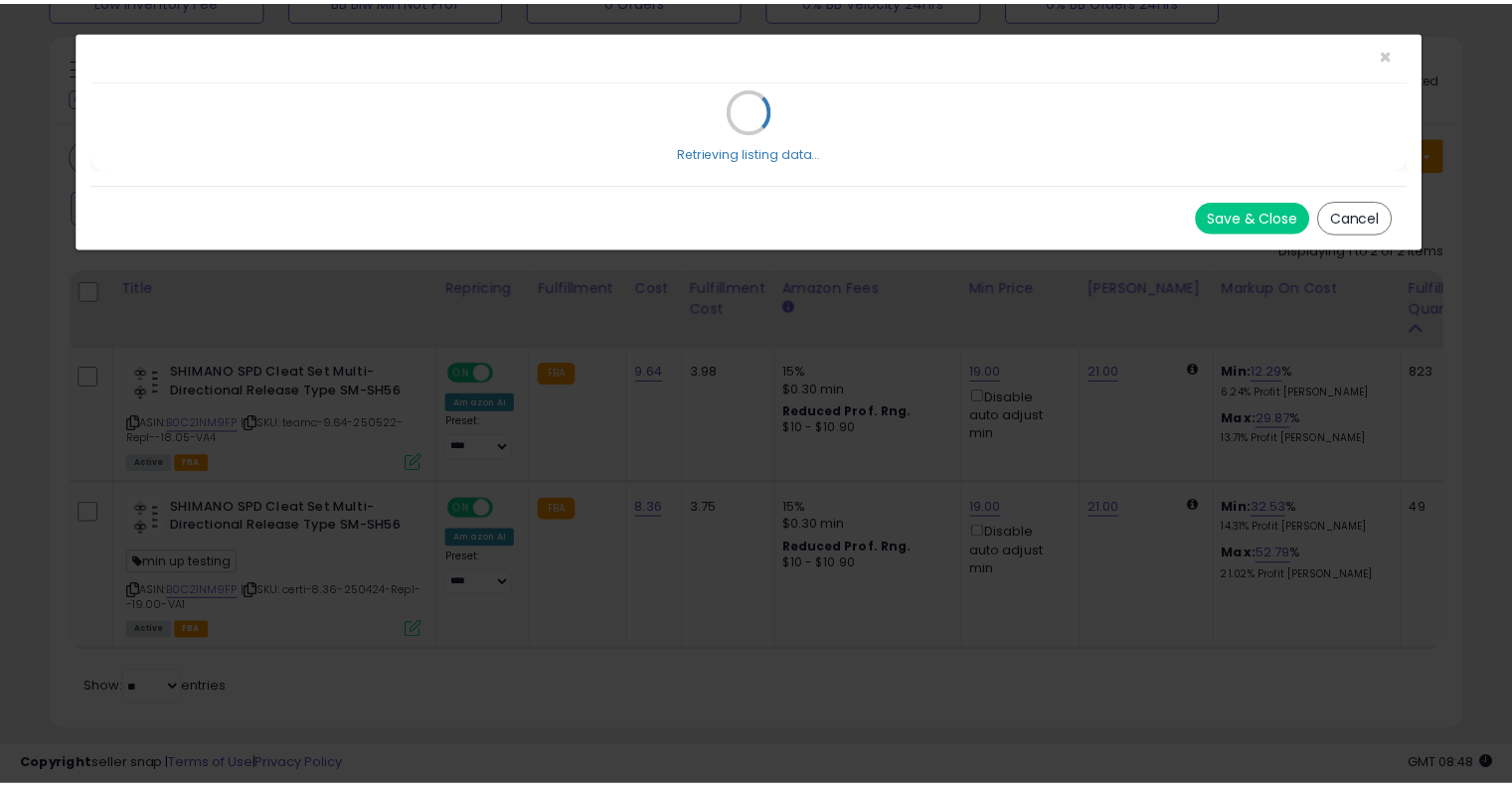 scroll, scrollTop: 0, scrollLeft: 0, axis: both 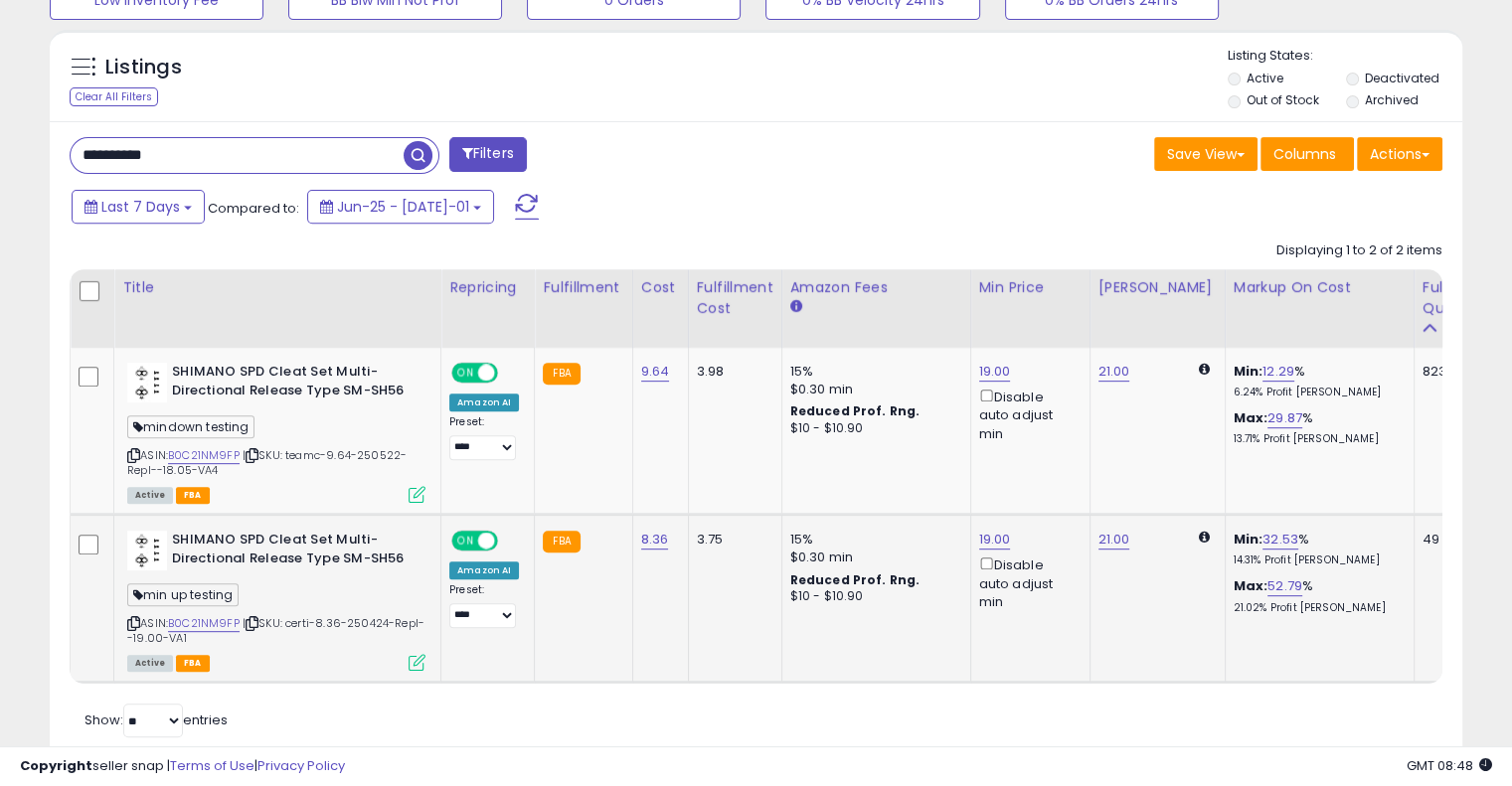 click at bounding box center [417, 662] 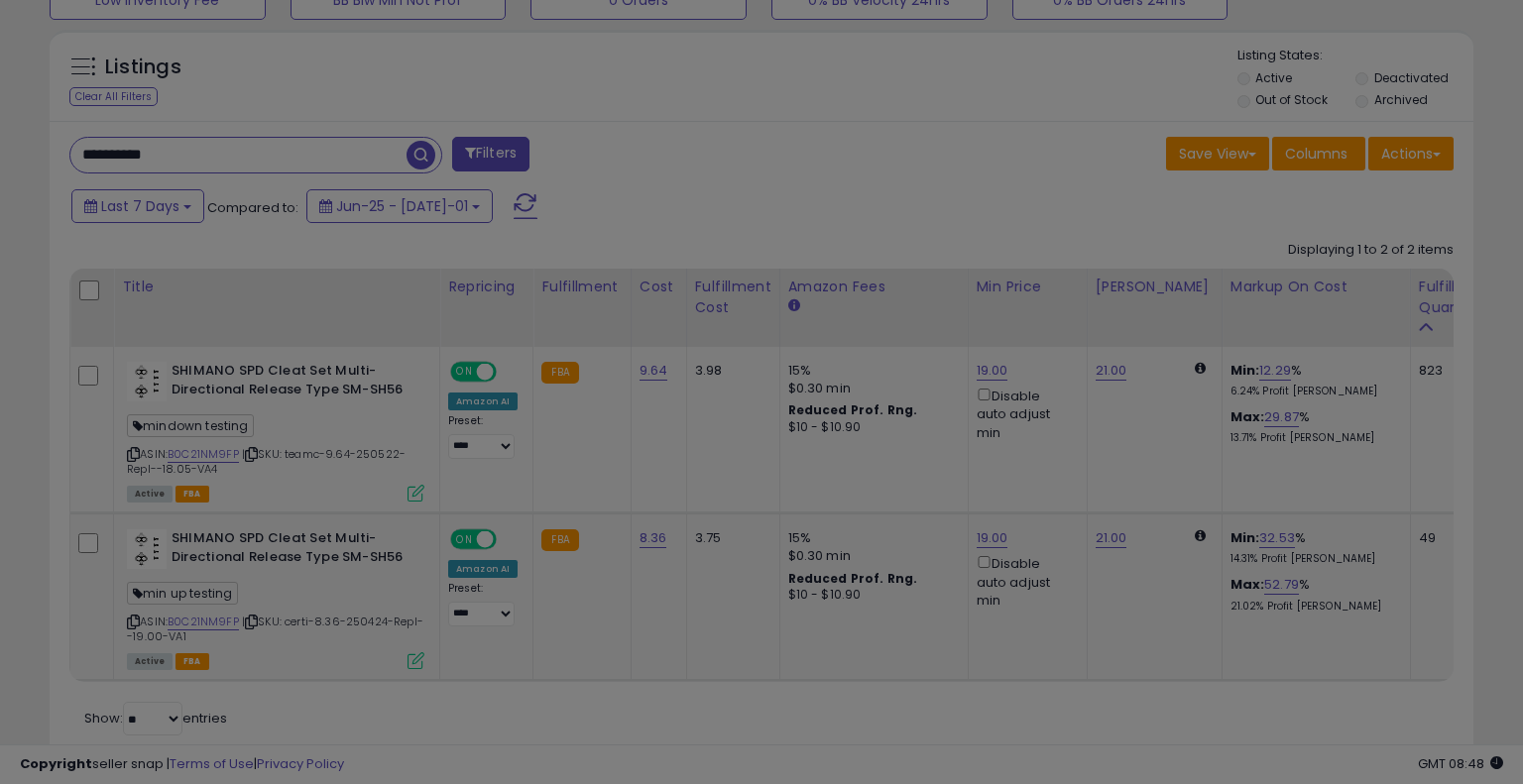 scroll, scrollTop: 990743, scrollLeft: 990712, axis: both 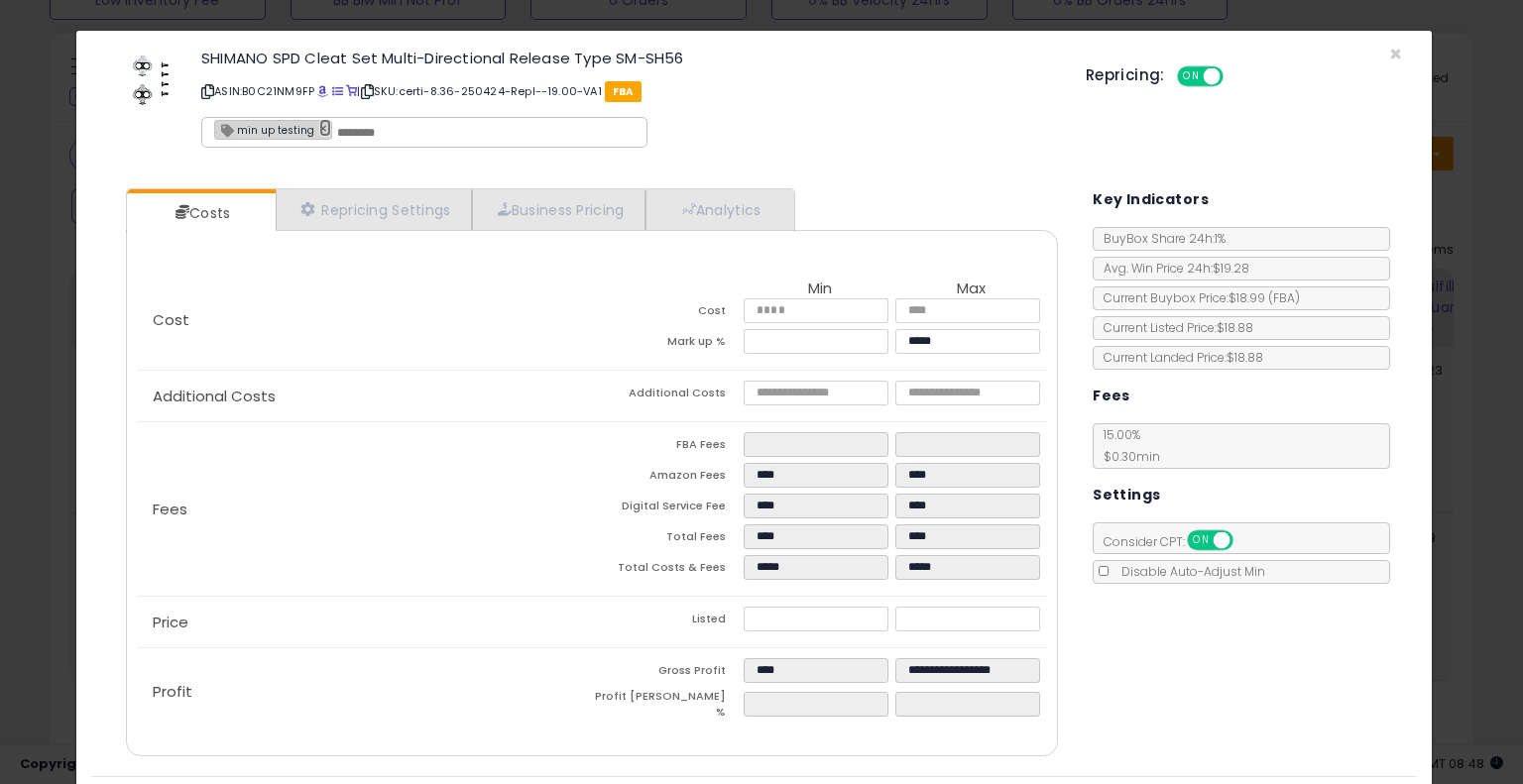 click on "×" at bounding box center (325, 128) 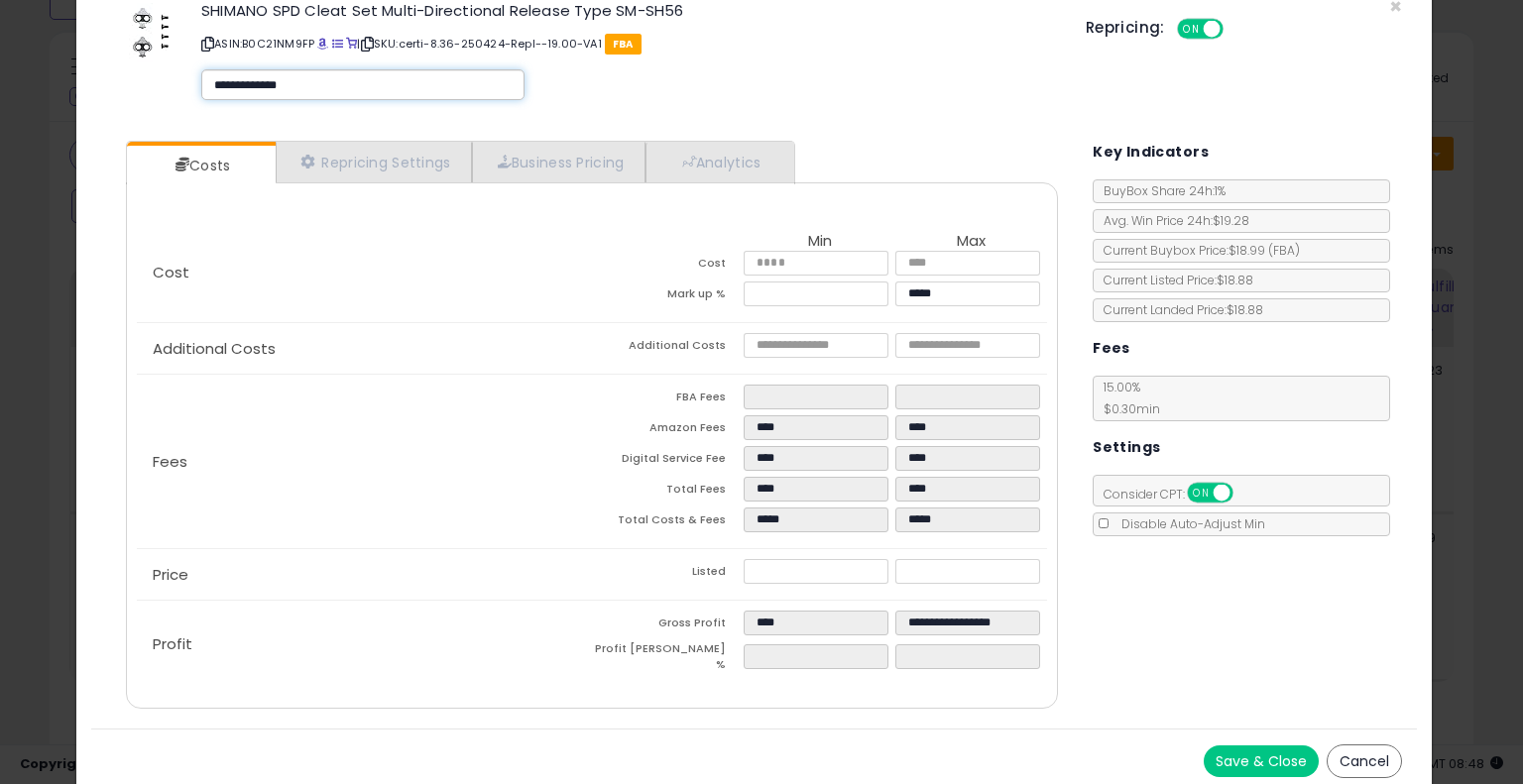 scroll, scrollTop: 48, scrollLeft: 0, axis: vertical 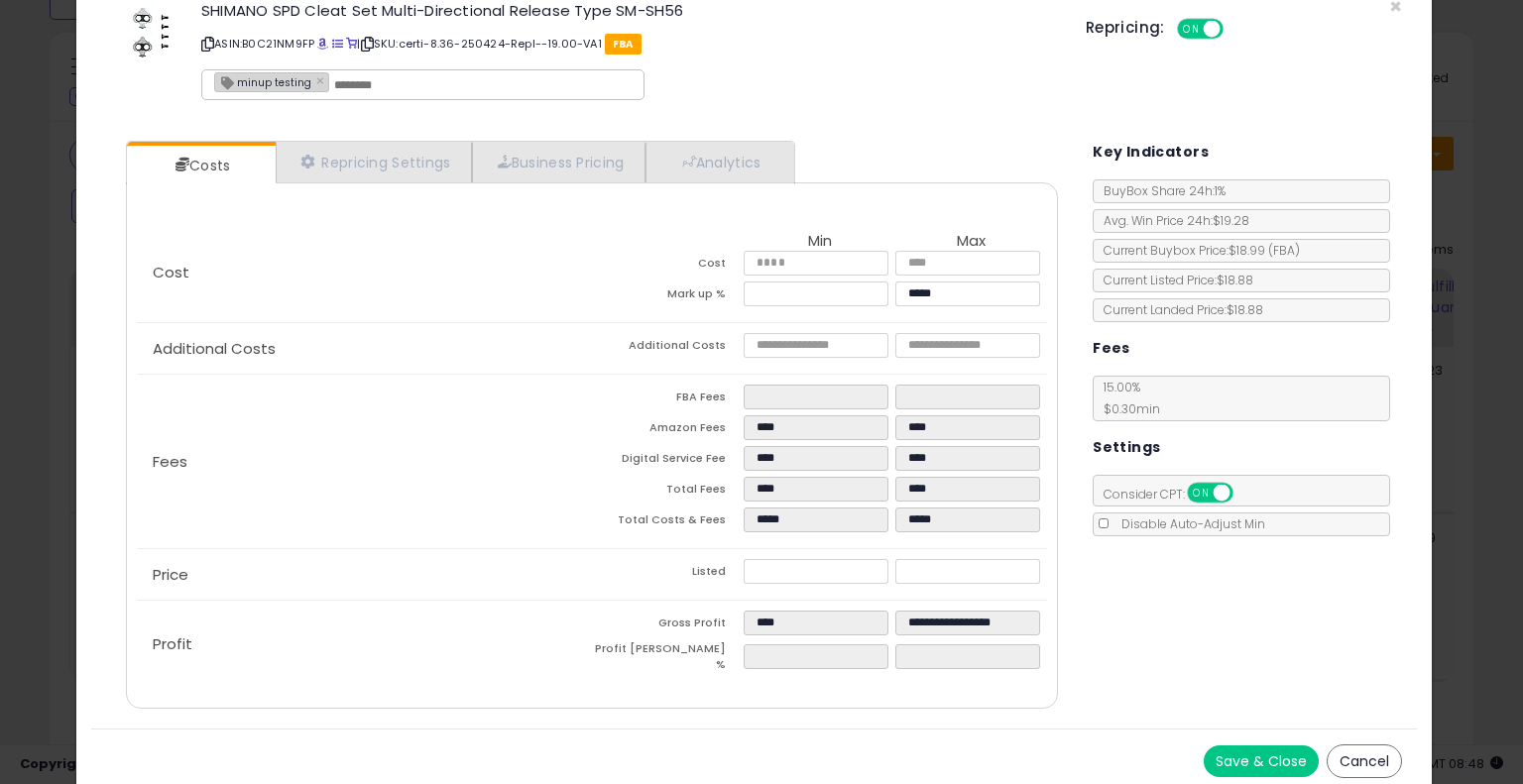 click on "Save & Close" at bounding box center (1261, 761) 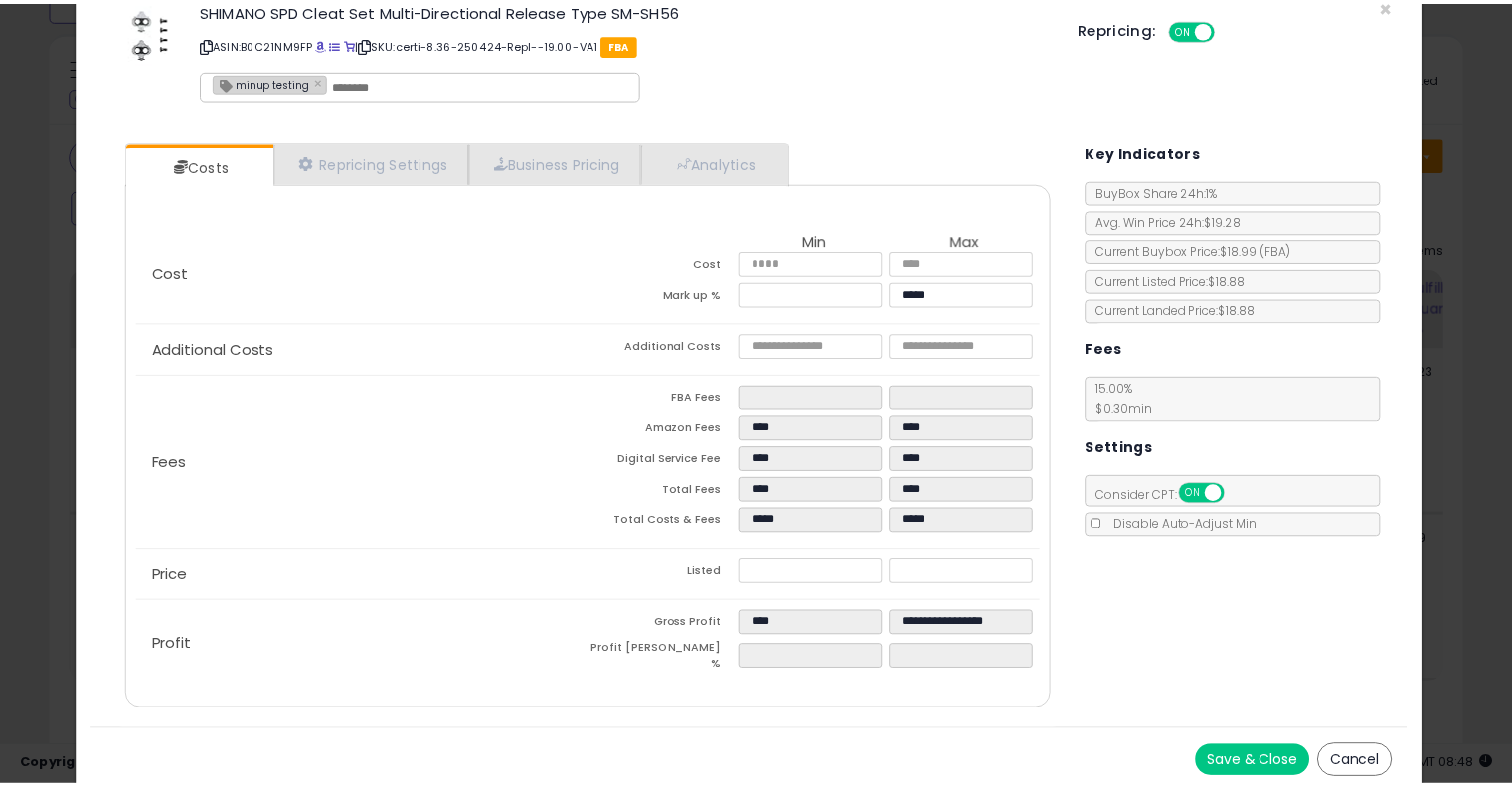 scroll, scrollTop: 0, scrollLeft: 0, axis: both 